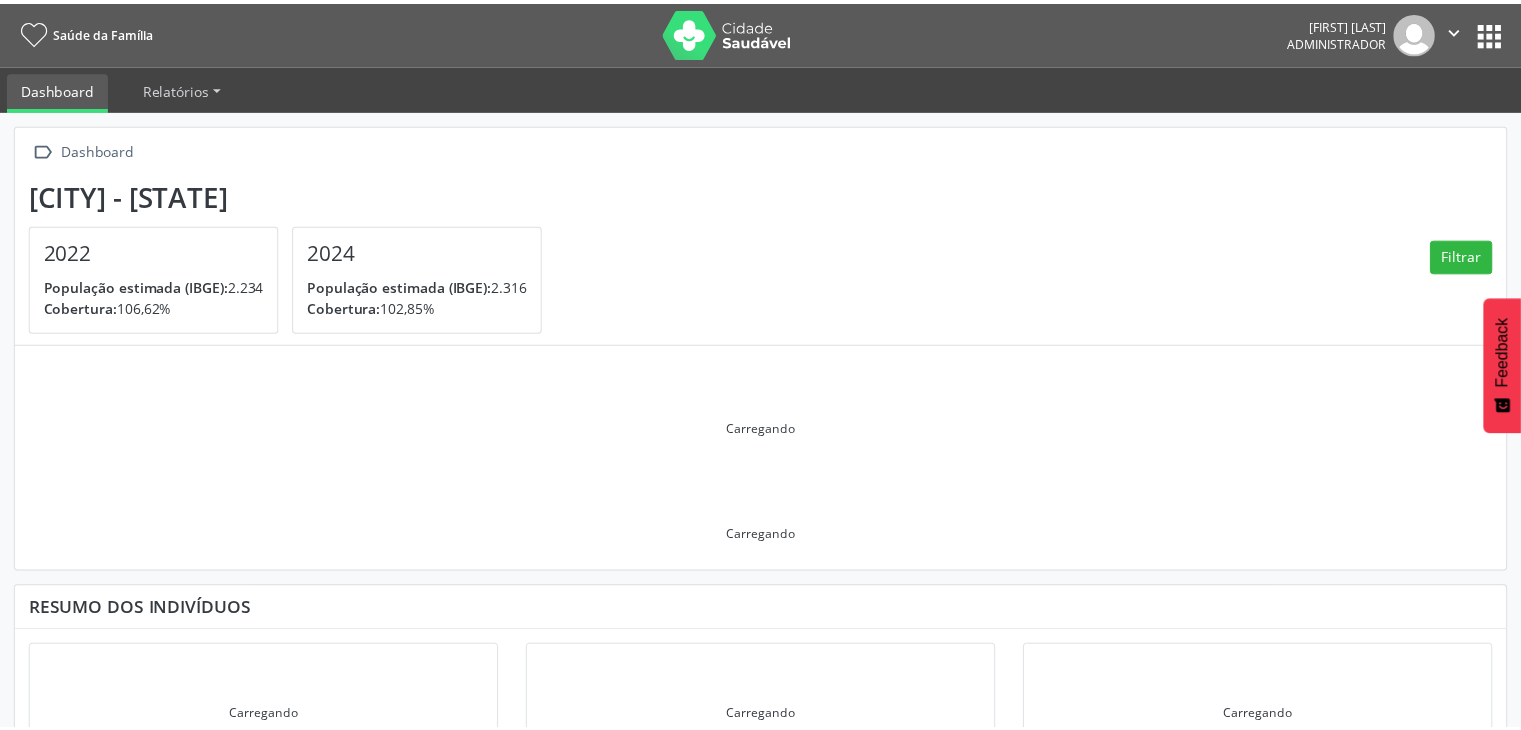 scroll, scrollTop: 0, scrollLeft: 0, axis: both 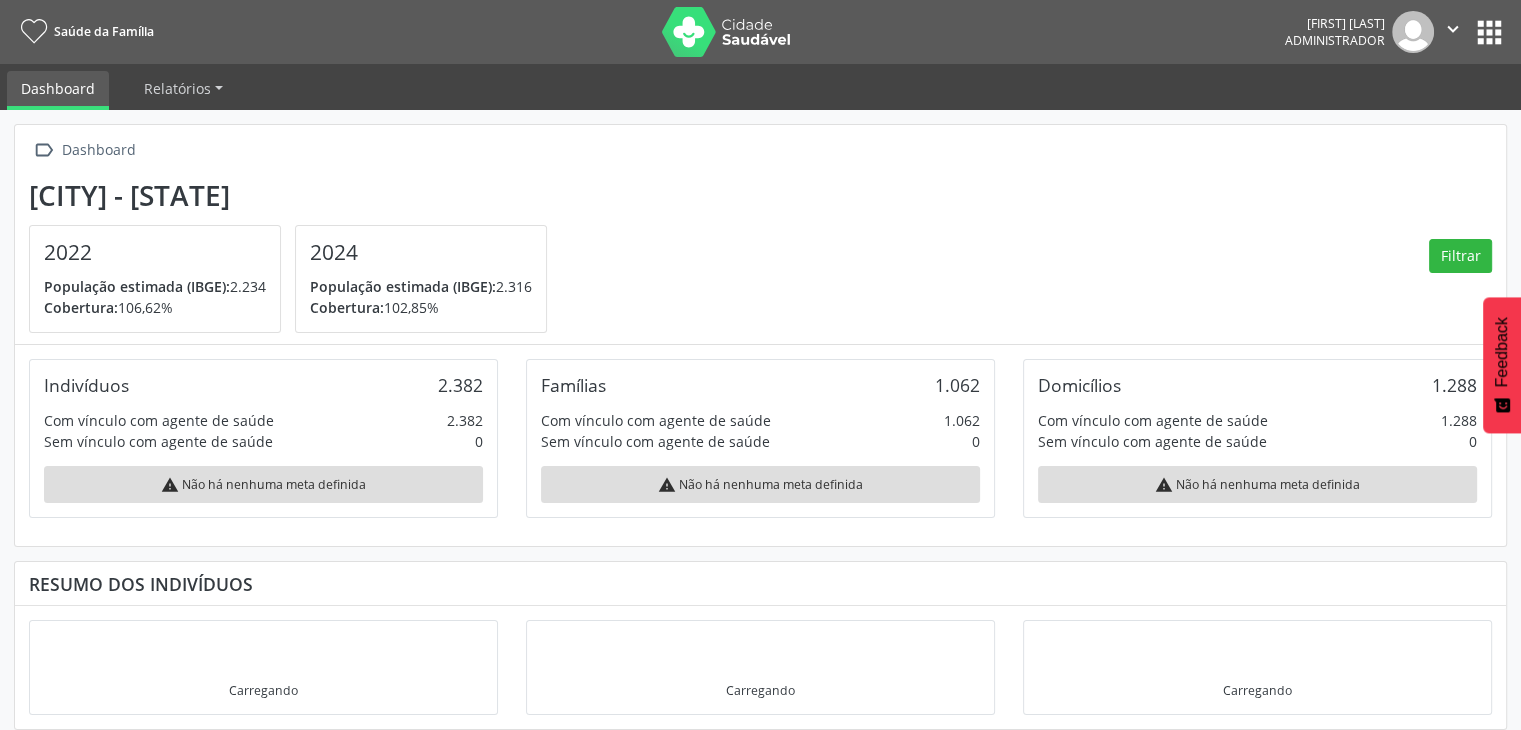click on "apps" at bounding box center (1489, 32) 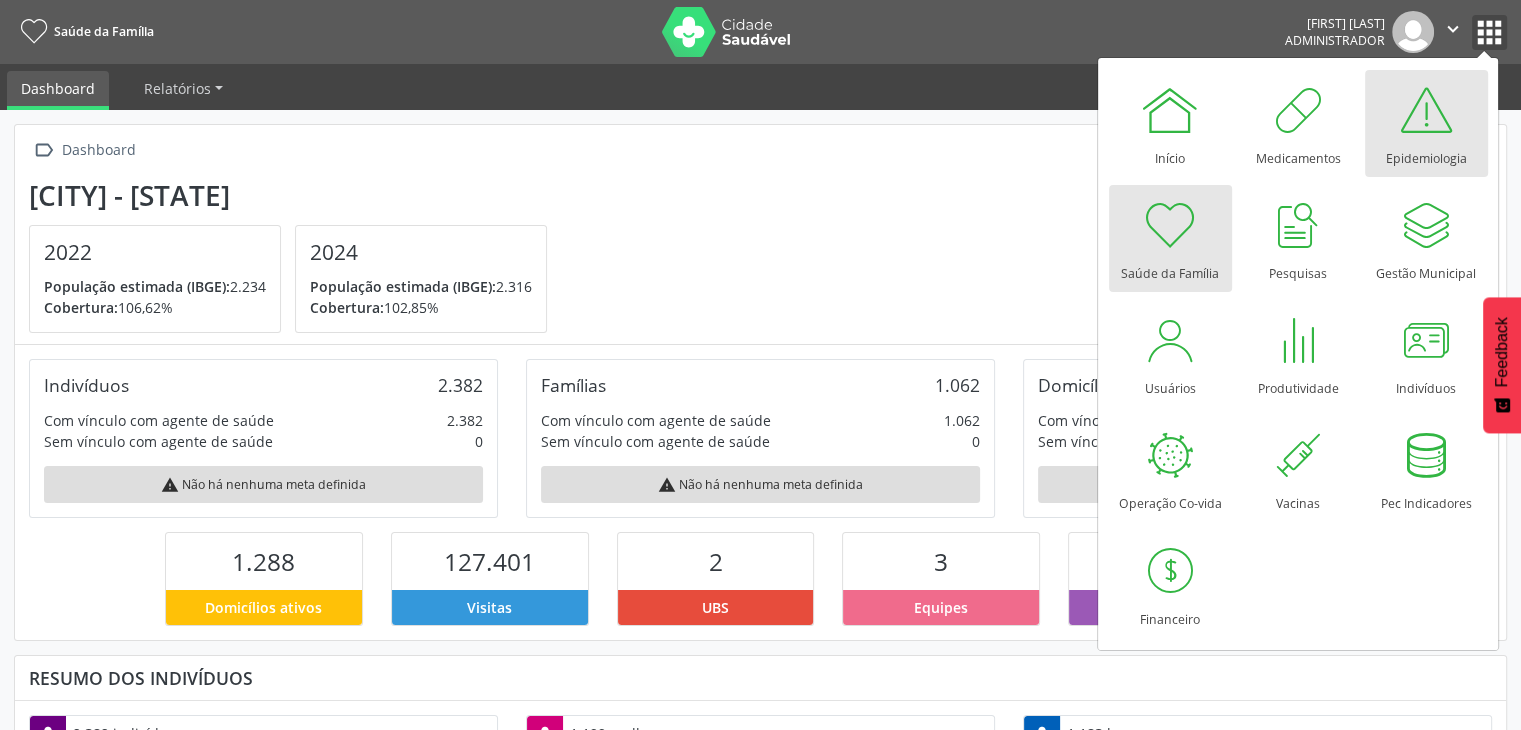 scroll, scrollTop: 999669, scrollLeft: 999503, axis: both 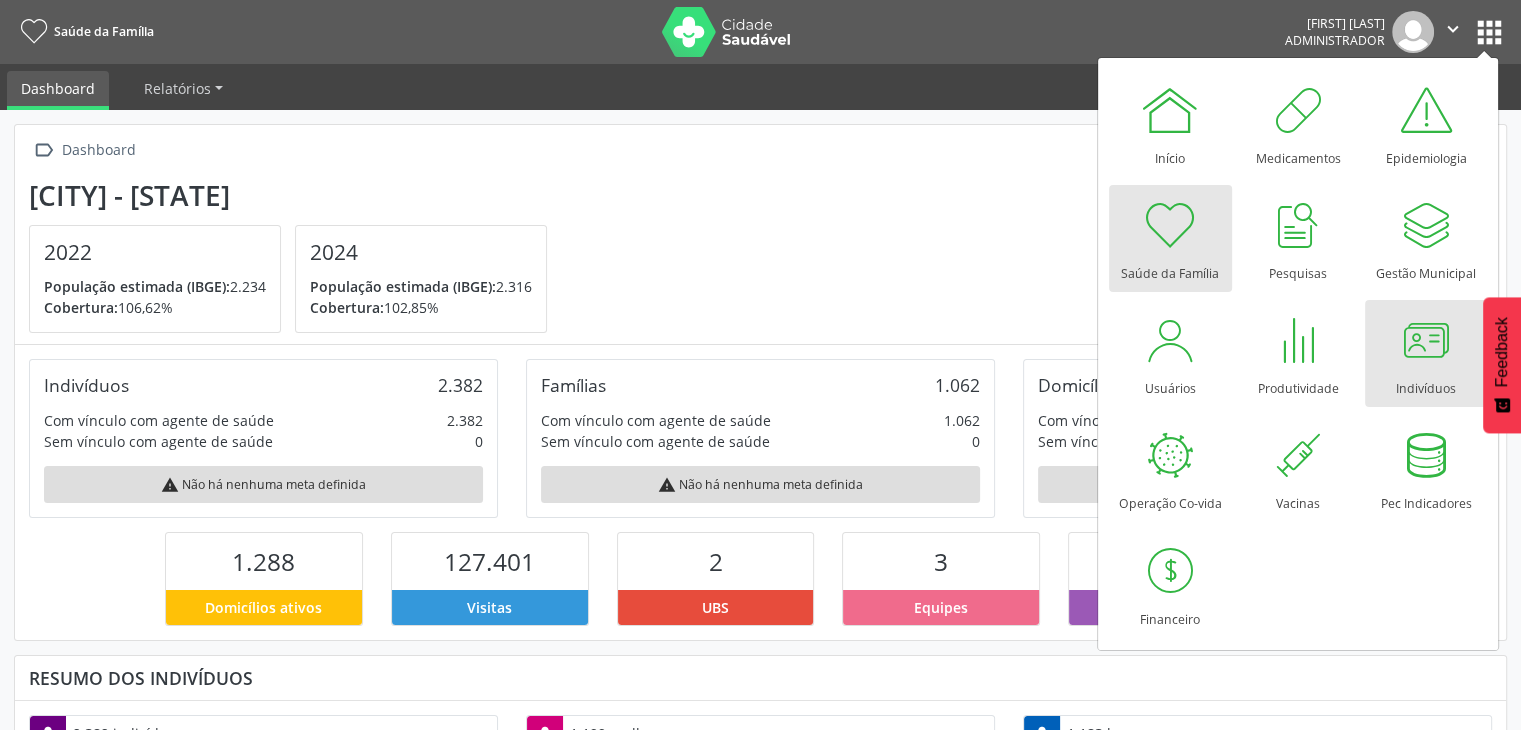 click at bounding box center [1426, 340] 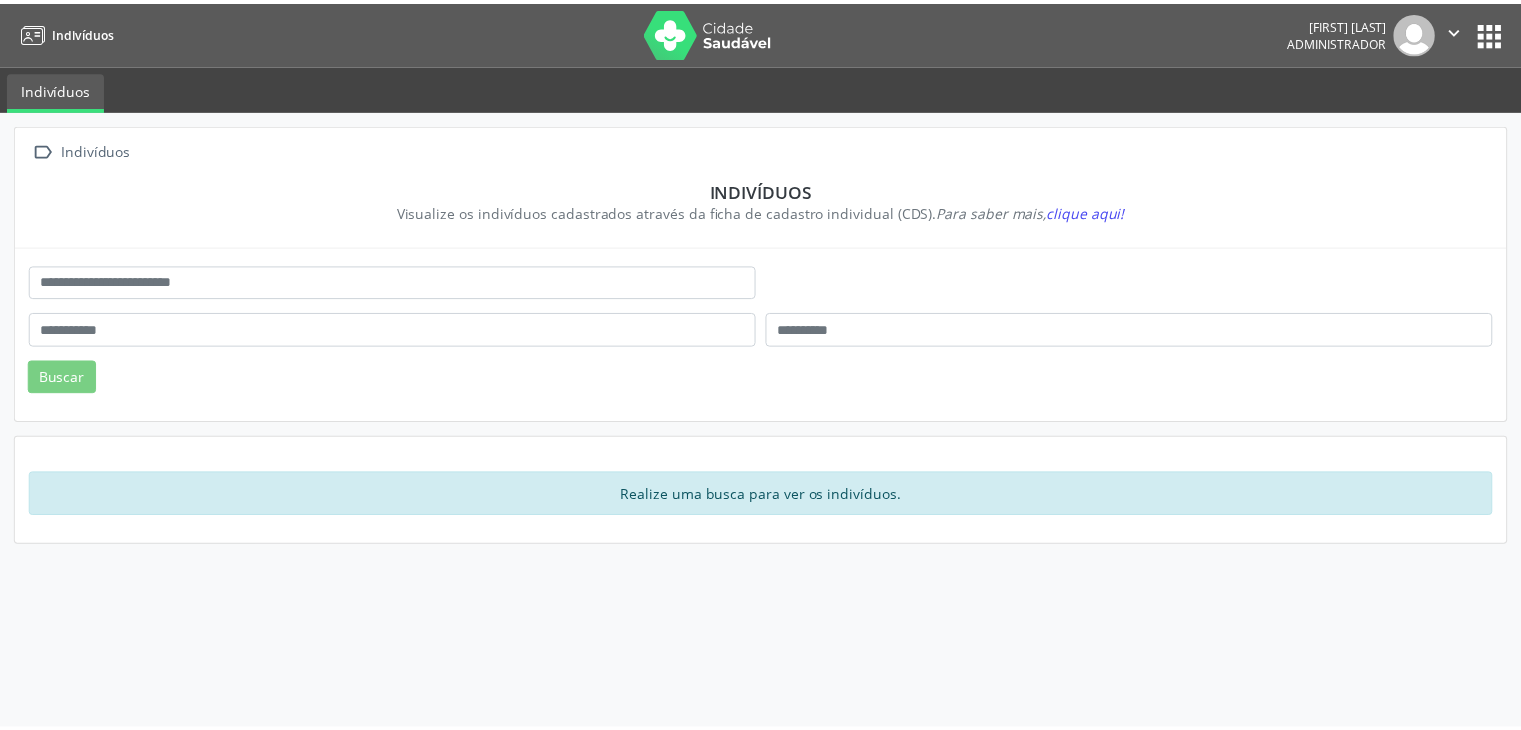 scroll, scrollTop: 0, scrollLeft: 0, axis: both 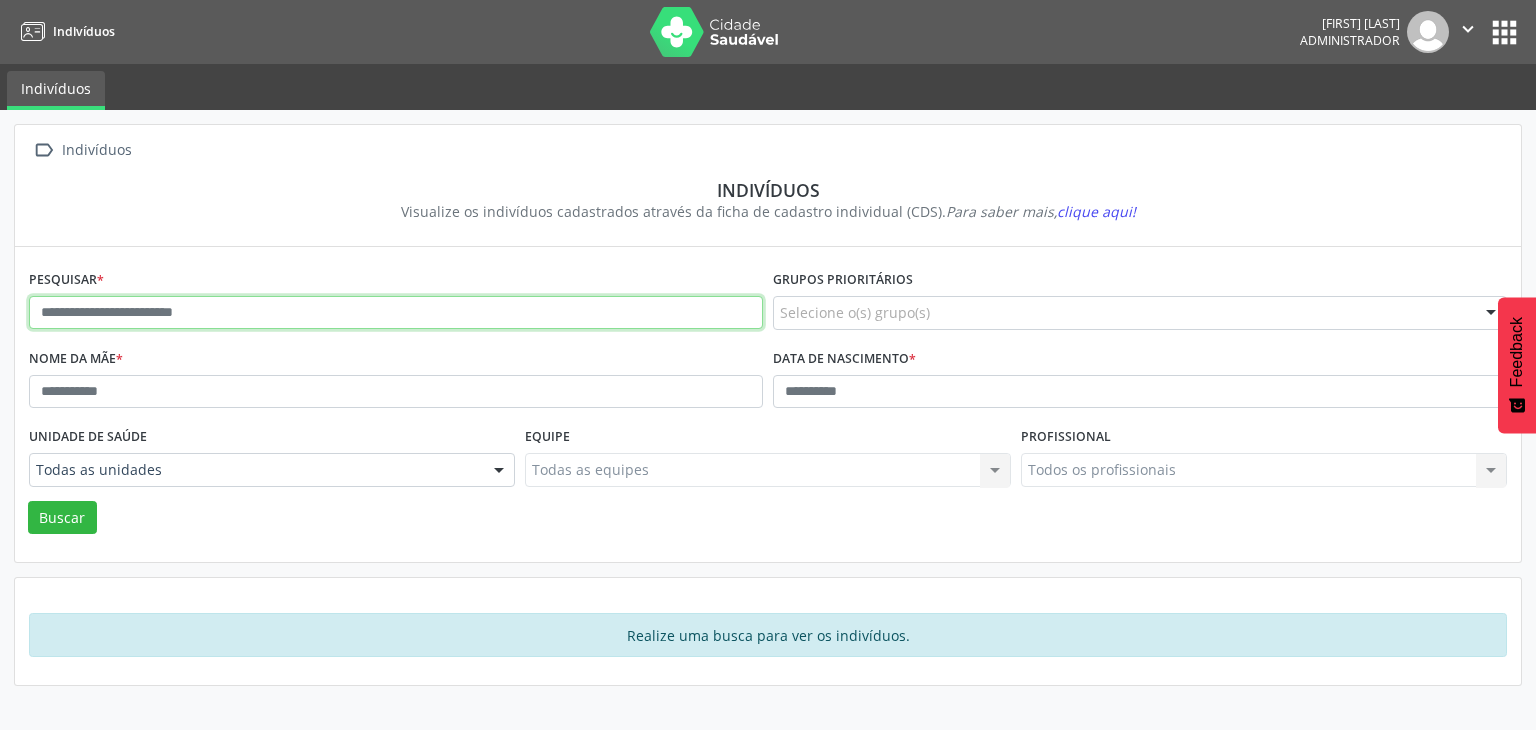click at bounding box center [396, 313] 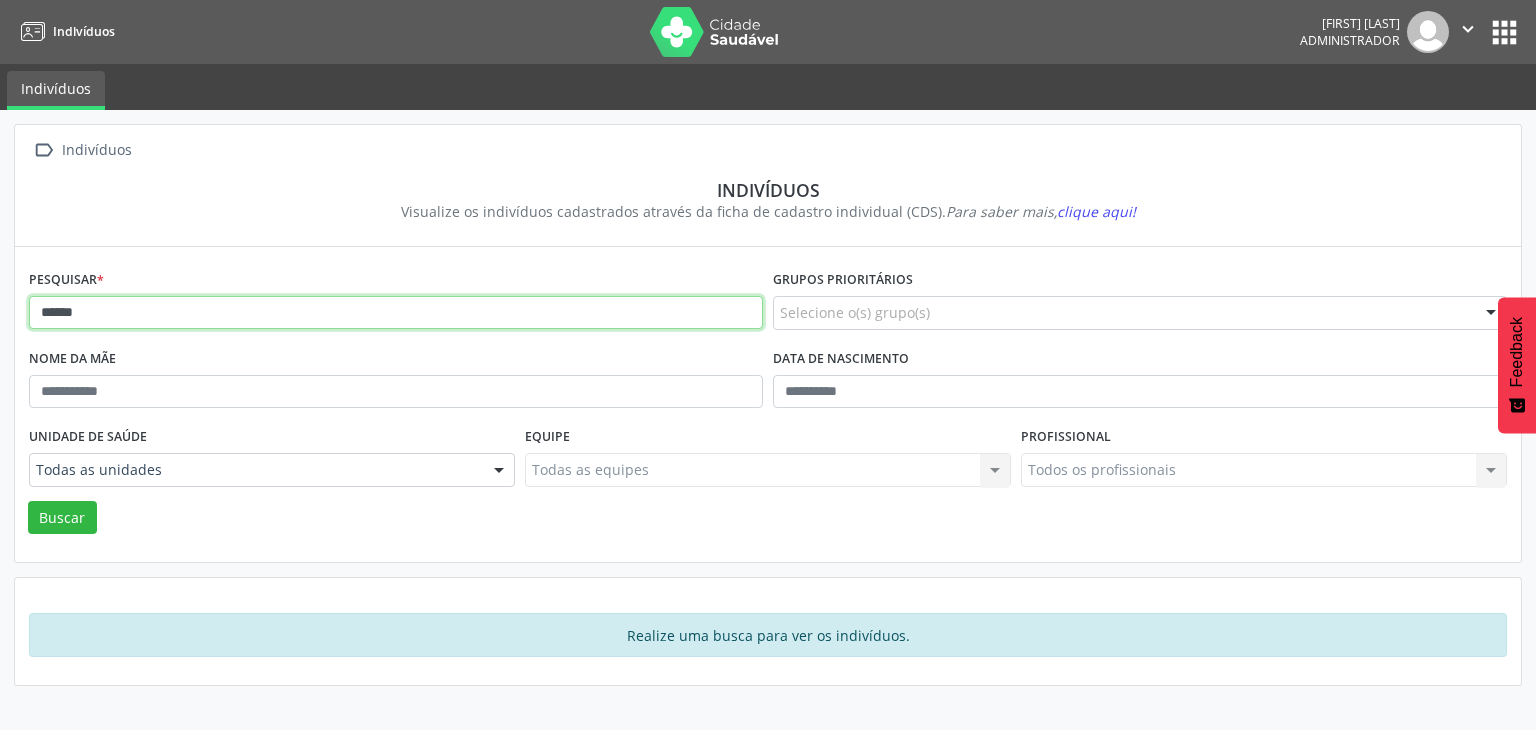 type on "******" 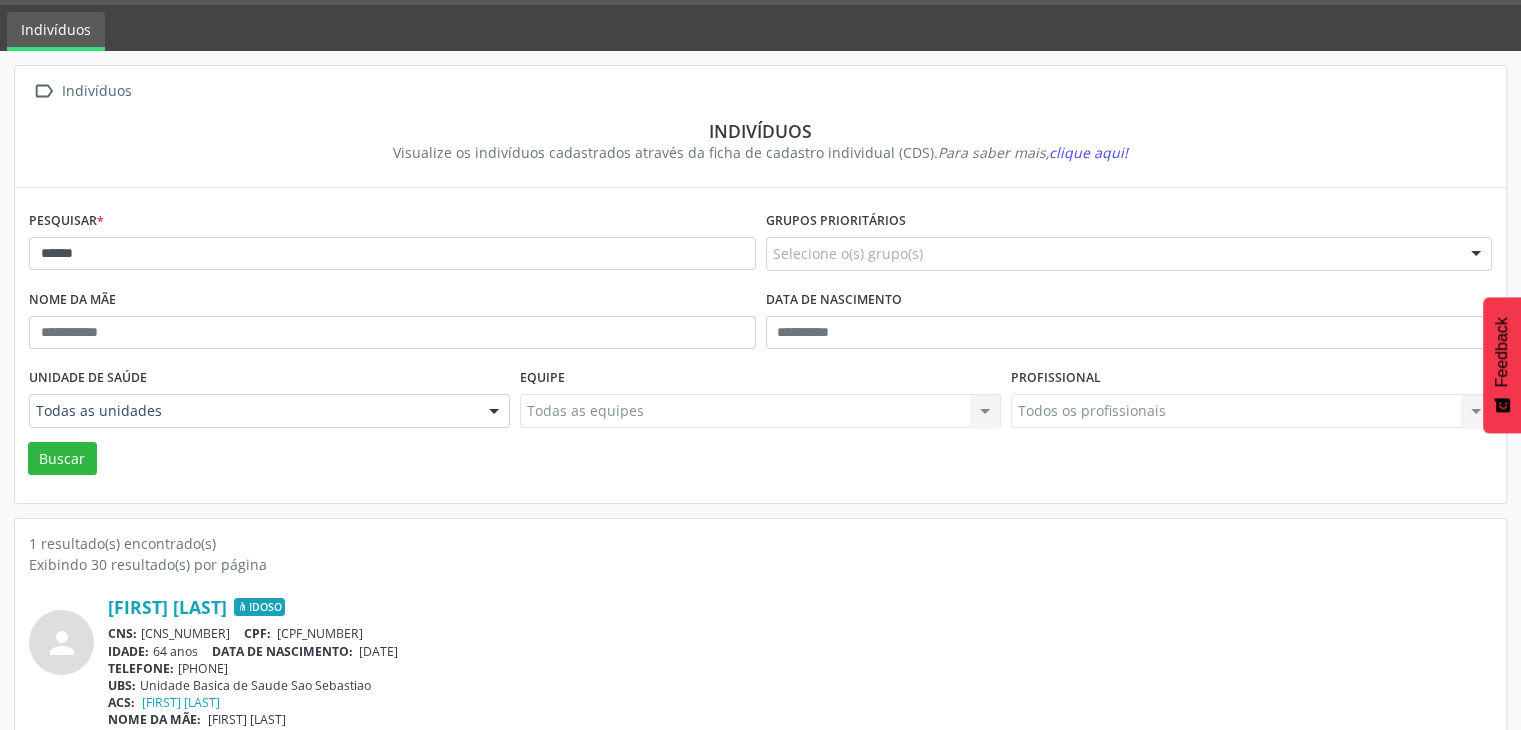 scroll, scrollTop: 84, scrollLeft: 0, axis: vertical 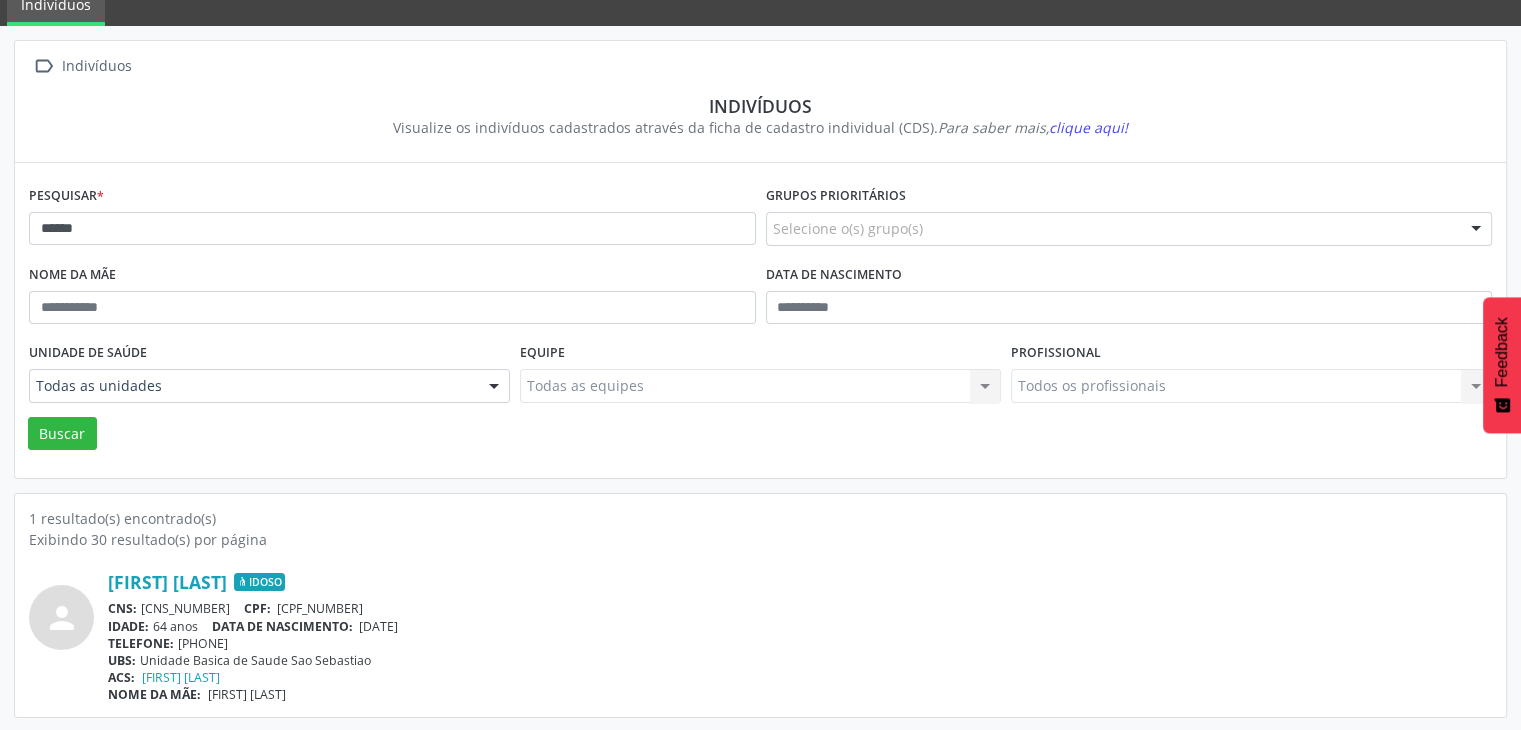 drag, startPoint x: 140, startPoint y: 604, endPoint x: 268, endPoint y: 604, distance: 128 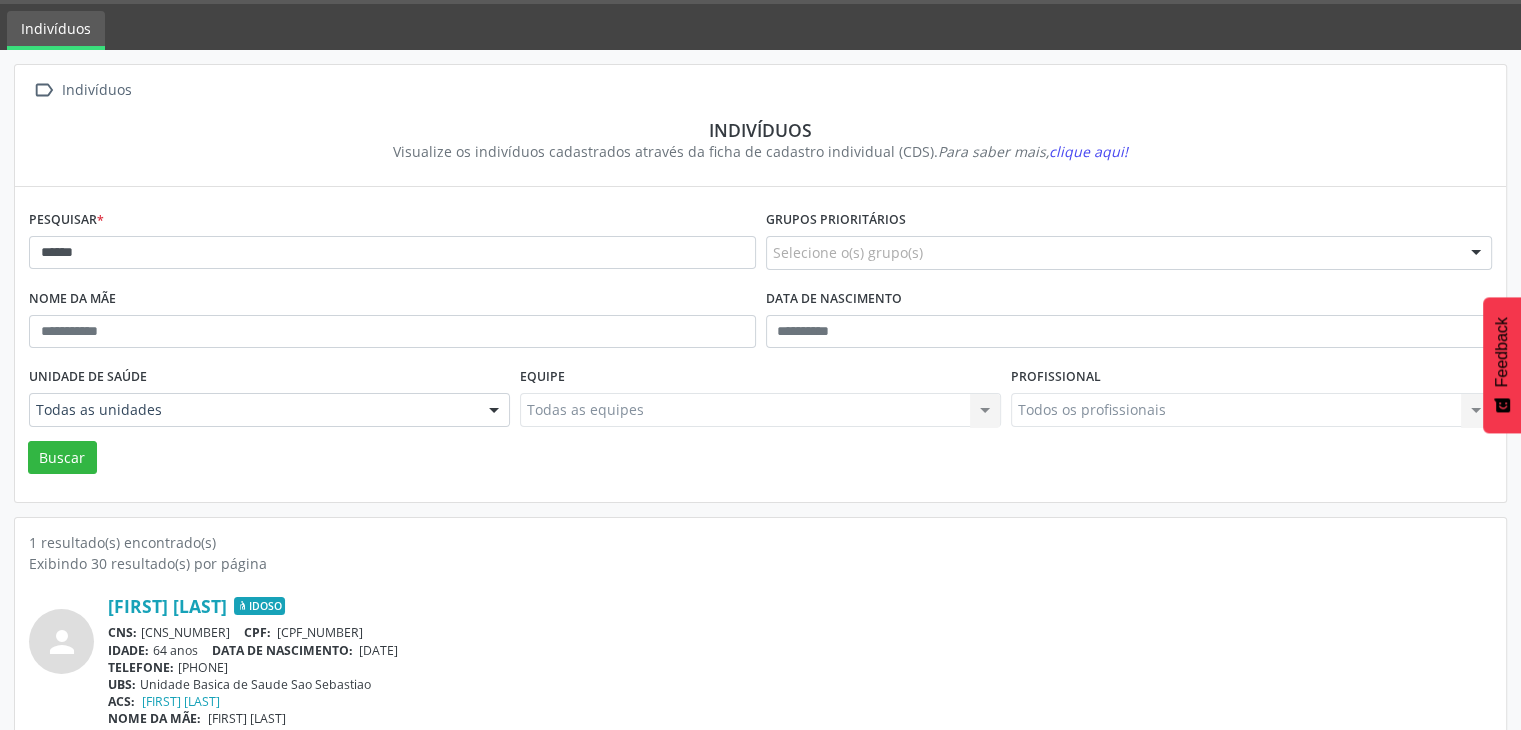 scroll, scrollTop: 84, scrollLeft: 0, axis: vertical 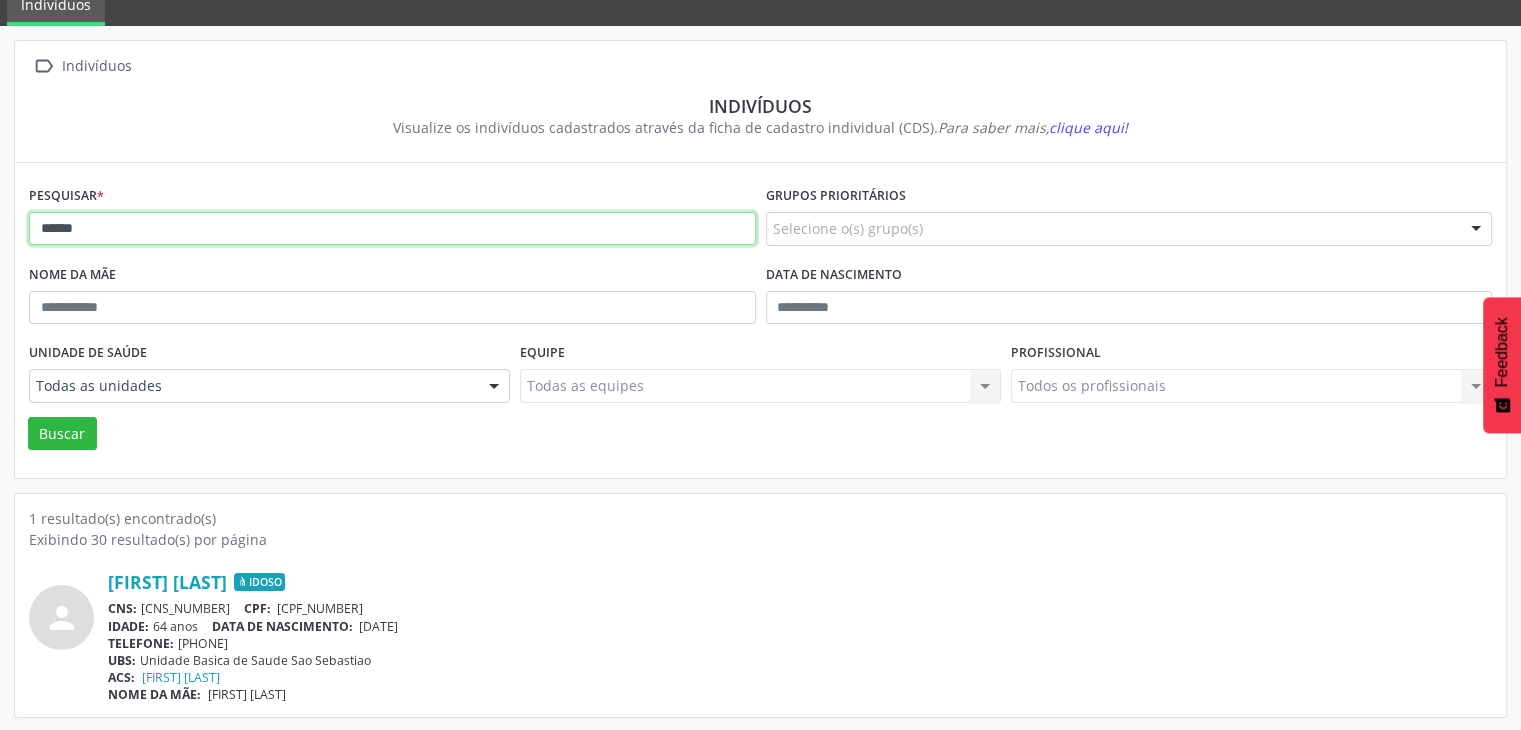 drag, startPoint x: 132, startPoint y: 232, endPoint x: 14, endPoint y: 241, distance: 118.34272 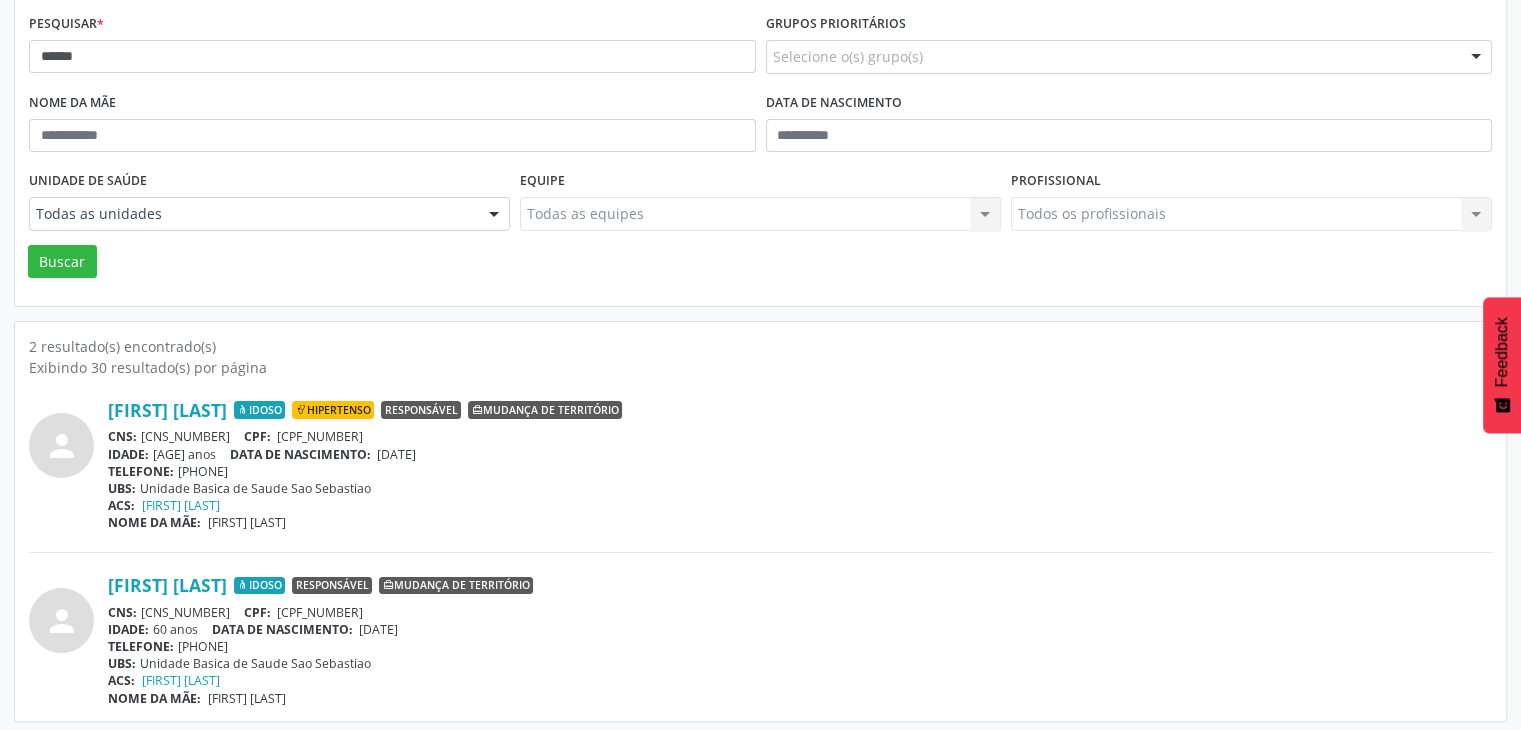 scroll, scrollTop: 260, scrollLeft: 0, axis: vertical 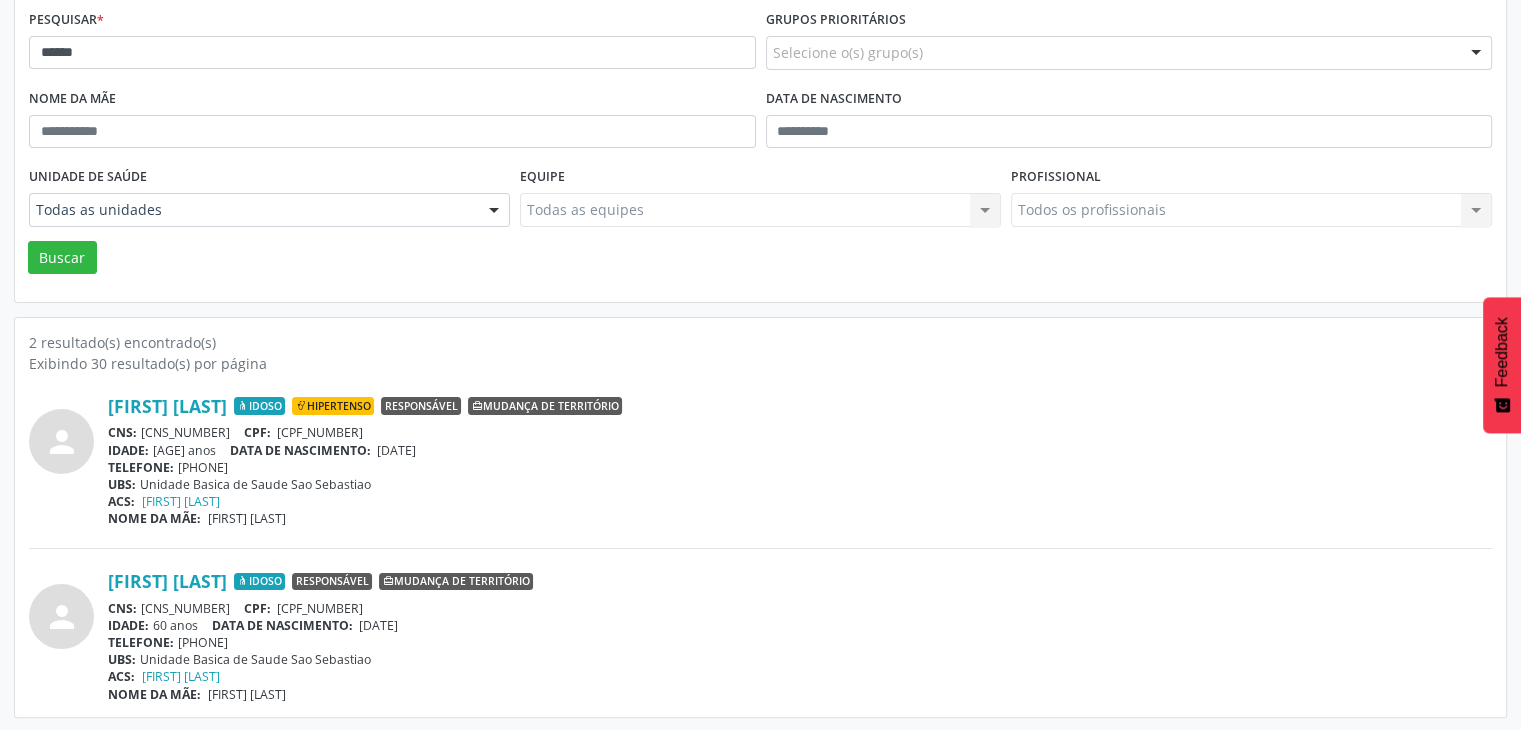 drag, startPoint x: 141, startPoint y: 609, endPoint x: 260, endPoint y: 610, distance: 119.0042 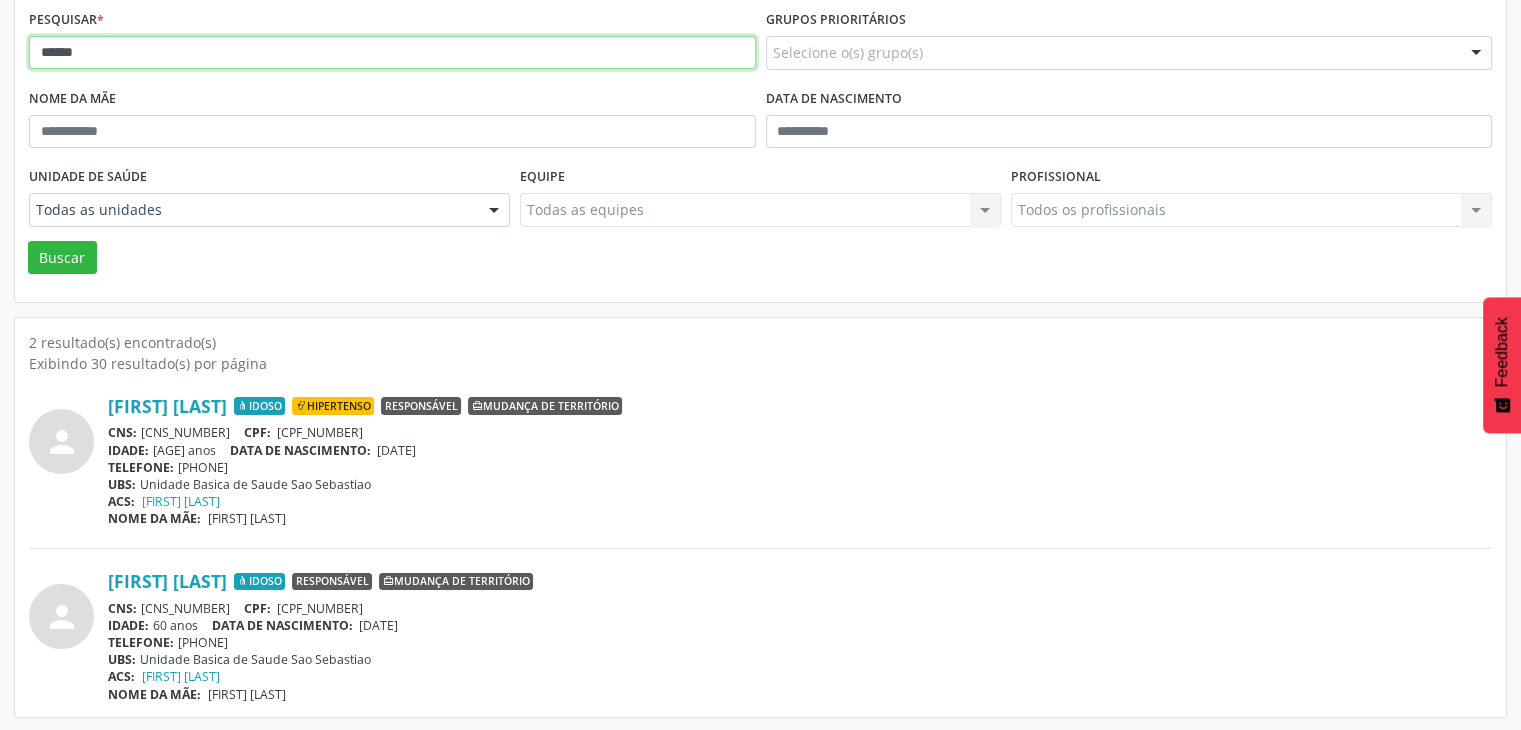 click on "******" at bounding box center [392, 53] 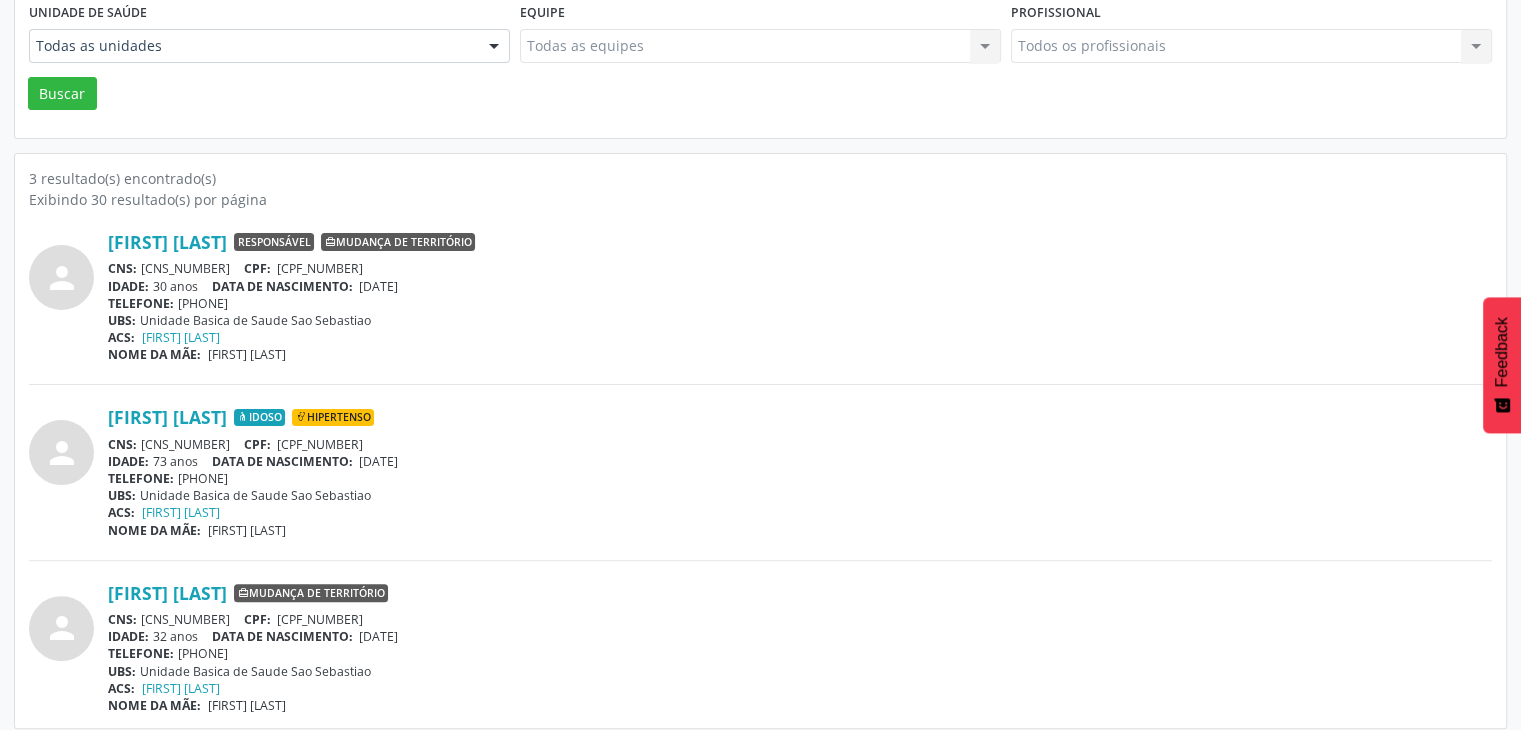 scroll, scrollTop: 435, scrollLeft: 0, axis: vertical 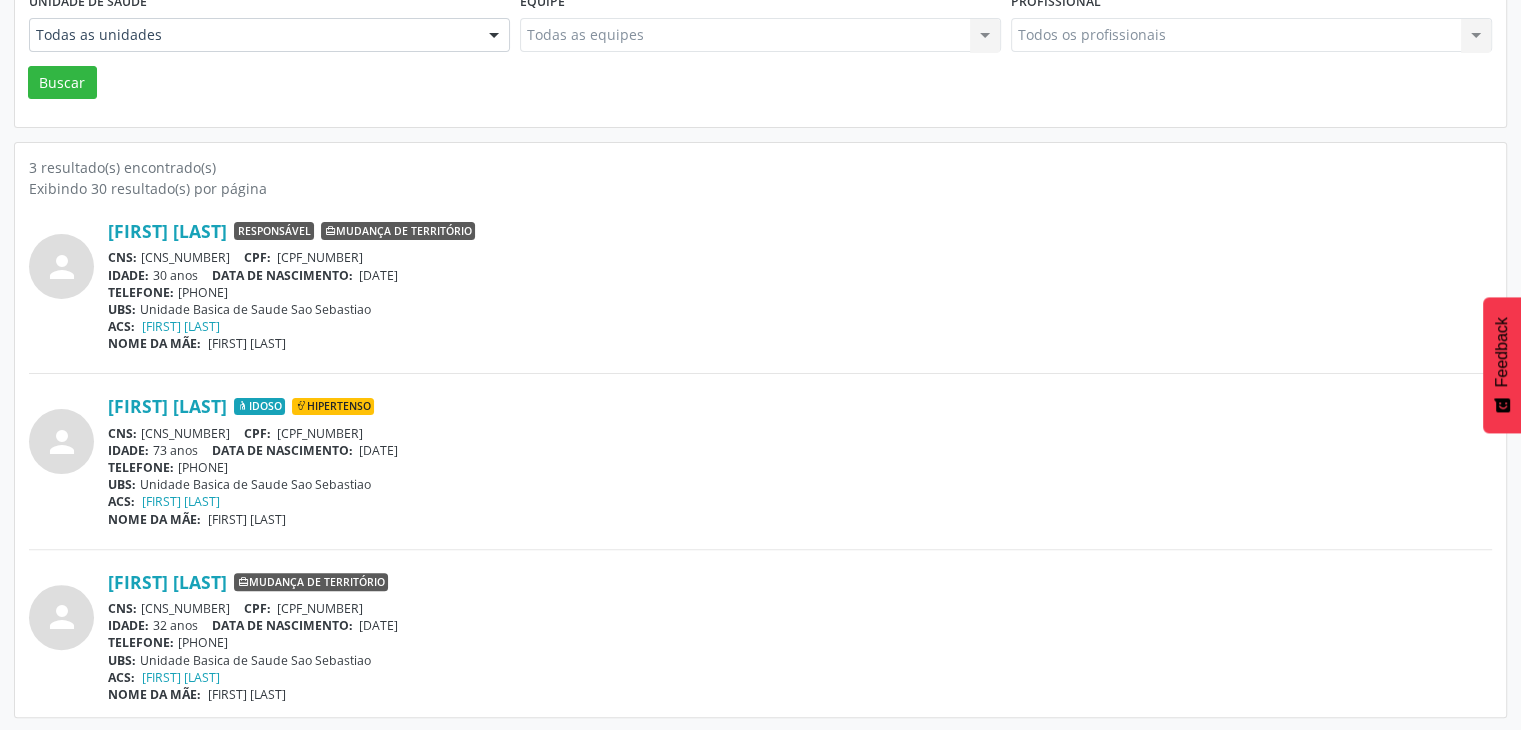 drag, startPoint x: 144, startPoint y: 428, endPoint x: 254, endPoint y: 419, distance: 110.36757 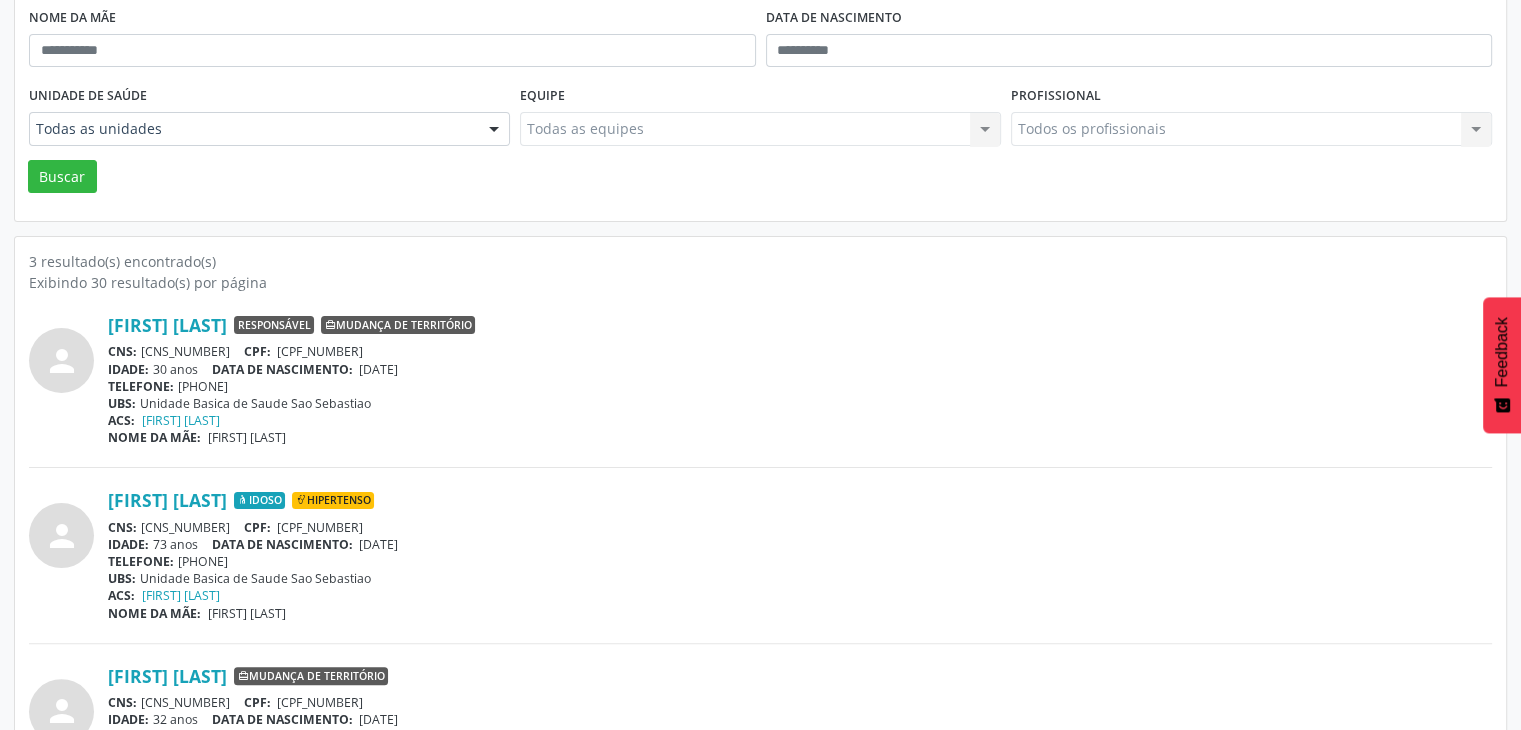 scroll, scrollTop: 235, scrollLeft: 0, axis: vertical 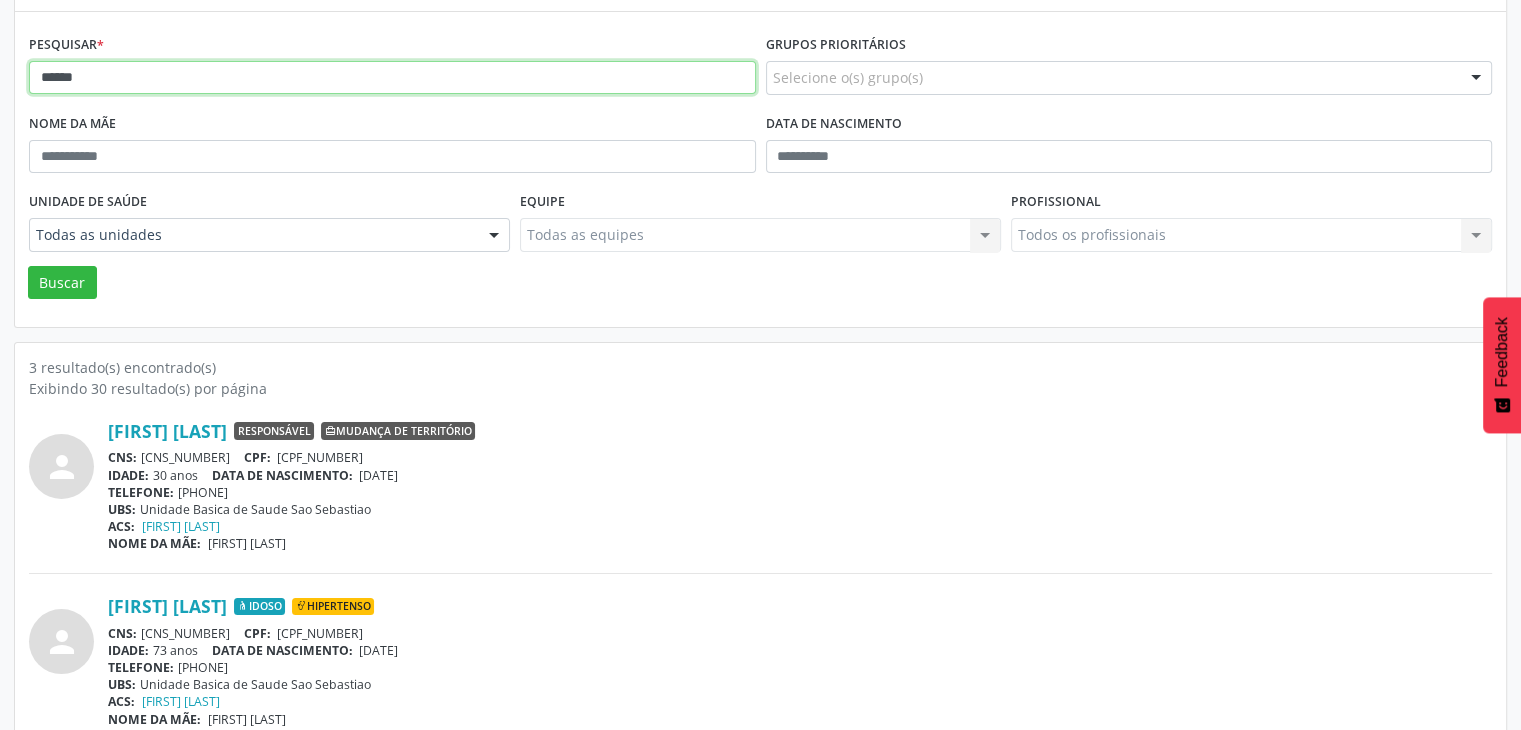 click on "*****" at bounding box center [392, 78] 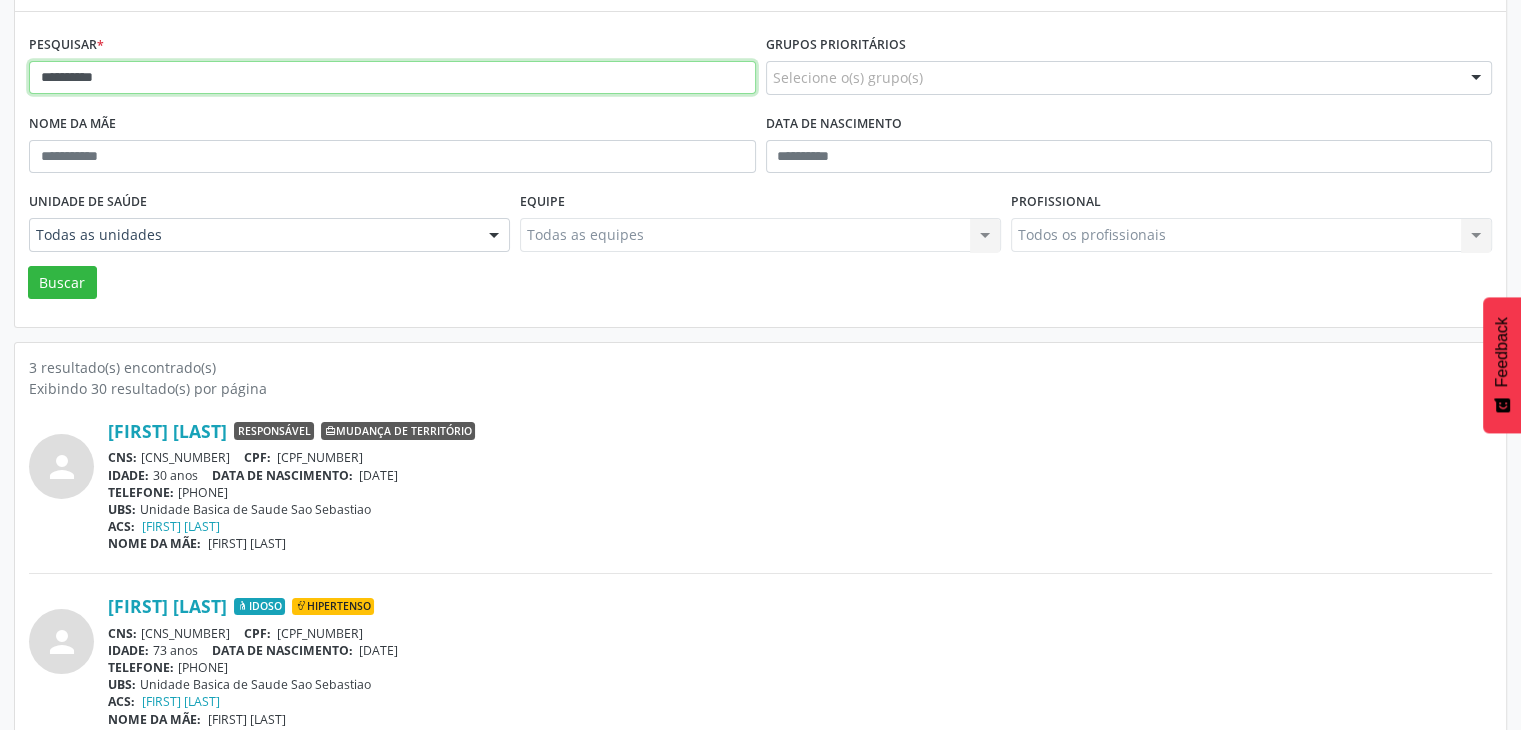 type on "**********" 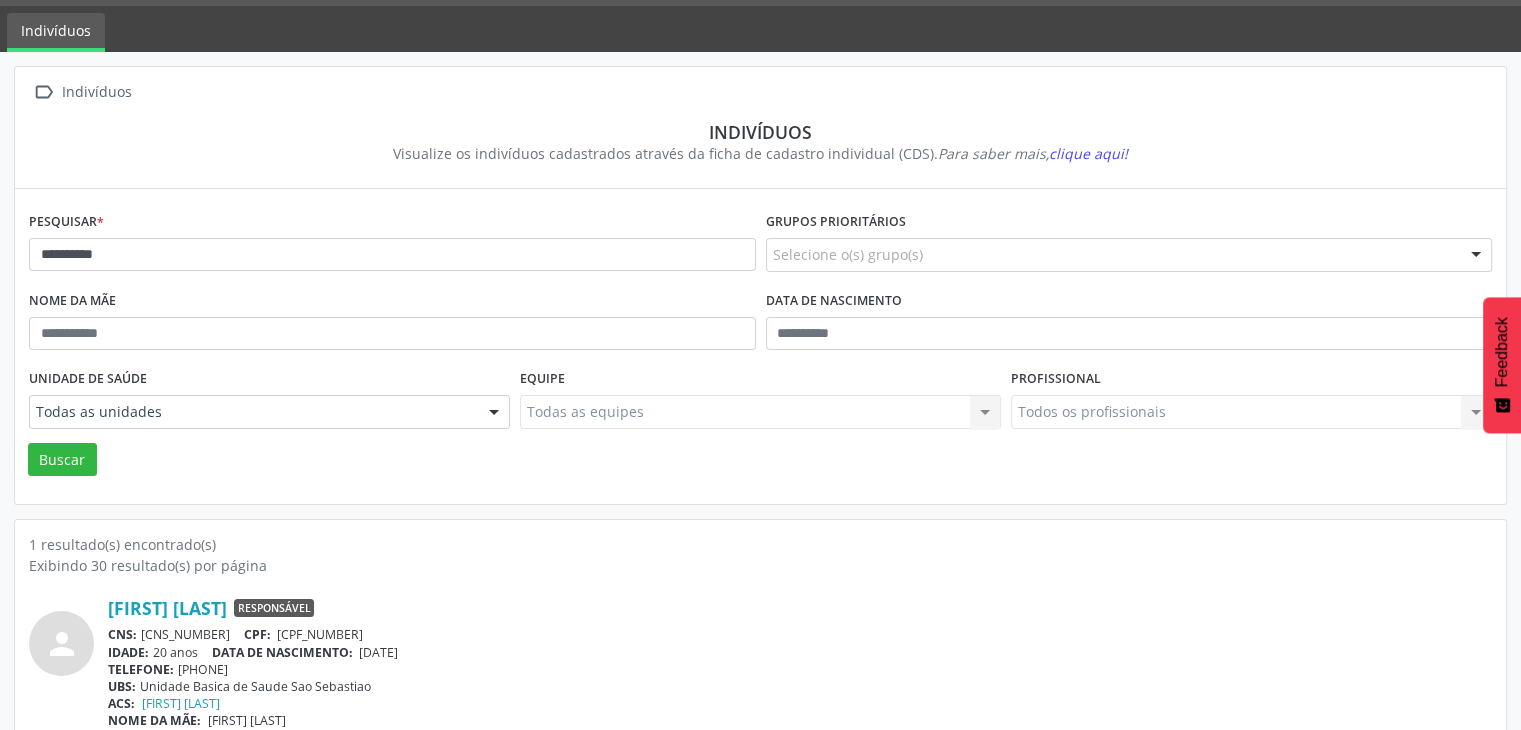 scroll, scrollTop: 84, scrollLeft: 0, axis: vertical 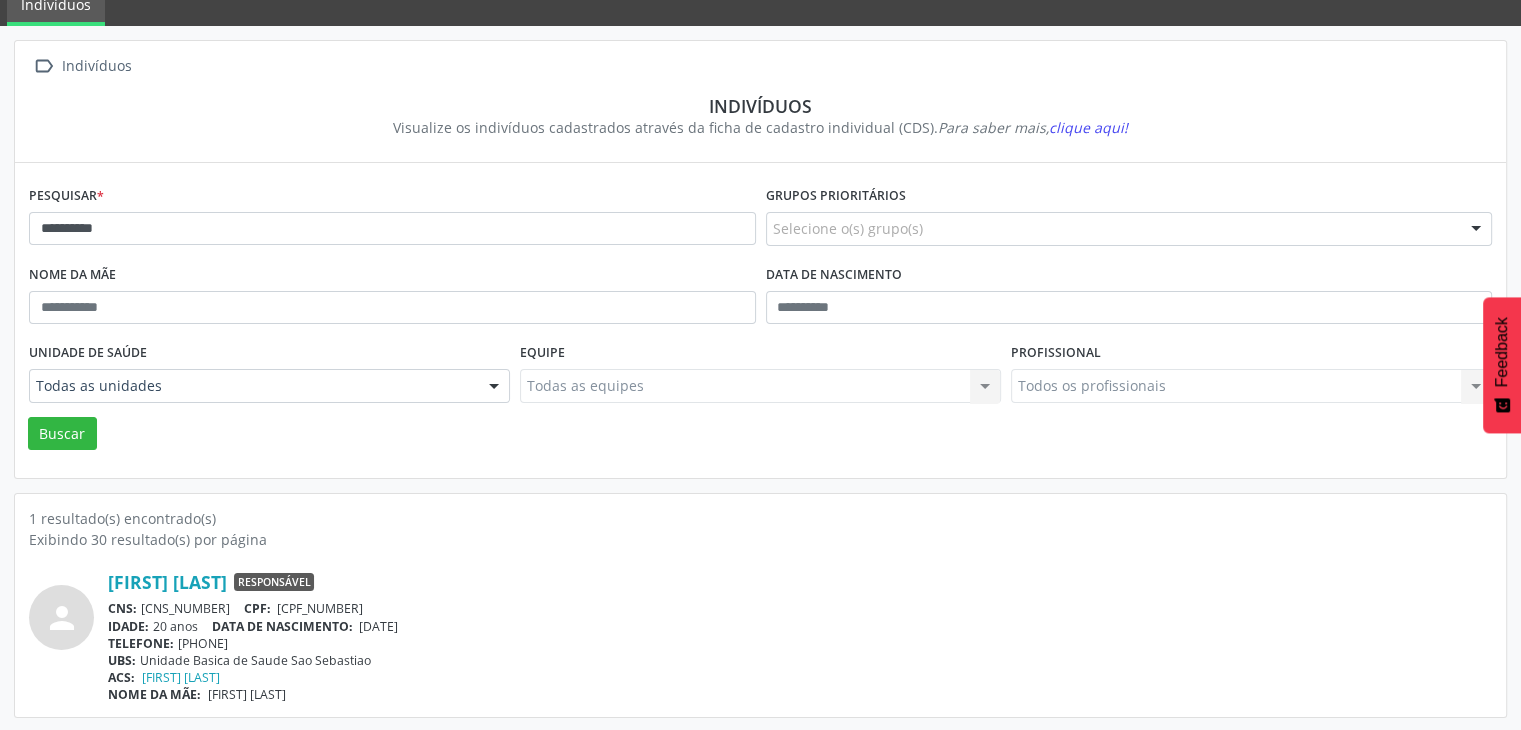 drag, startPoint x: 364, startPoint y: 623, endPoint x: 443, endPoint y: 630, distance: 79.30952 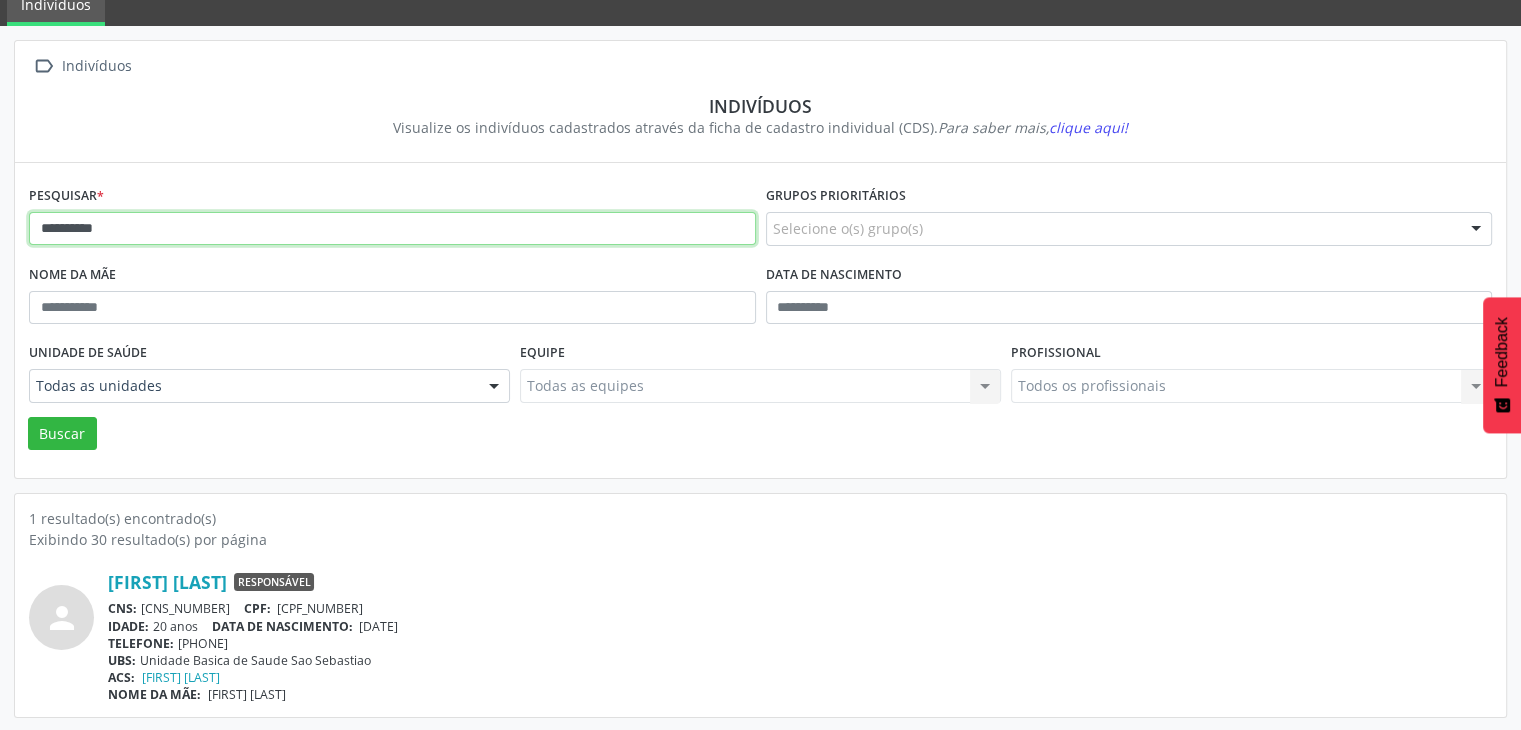 click on "**********" at bounding box center [392, 229] 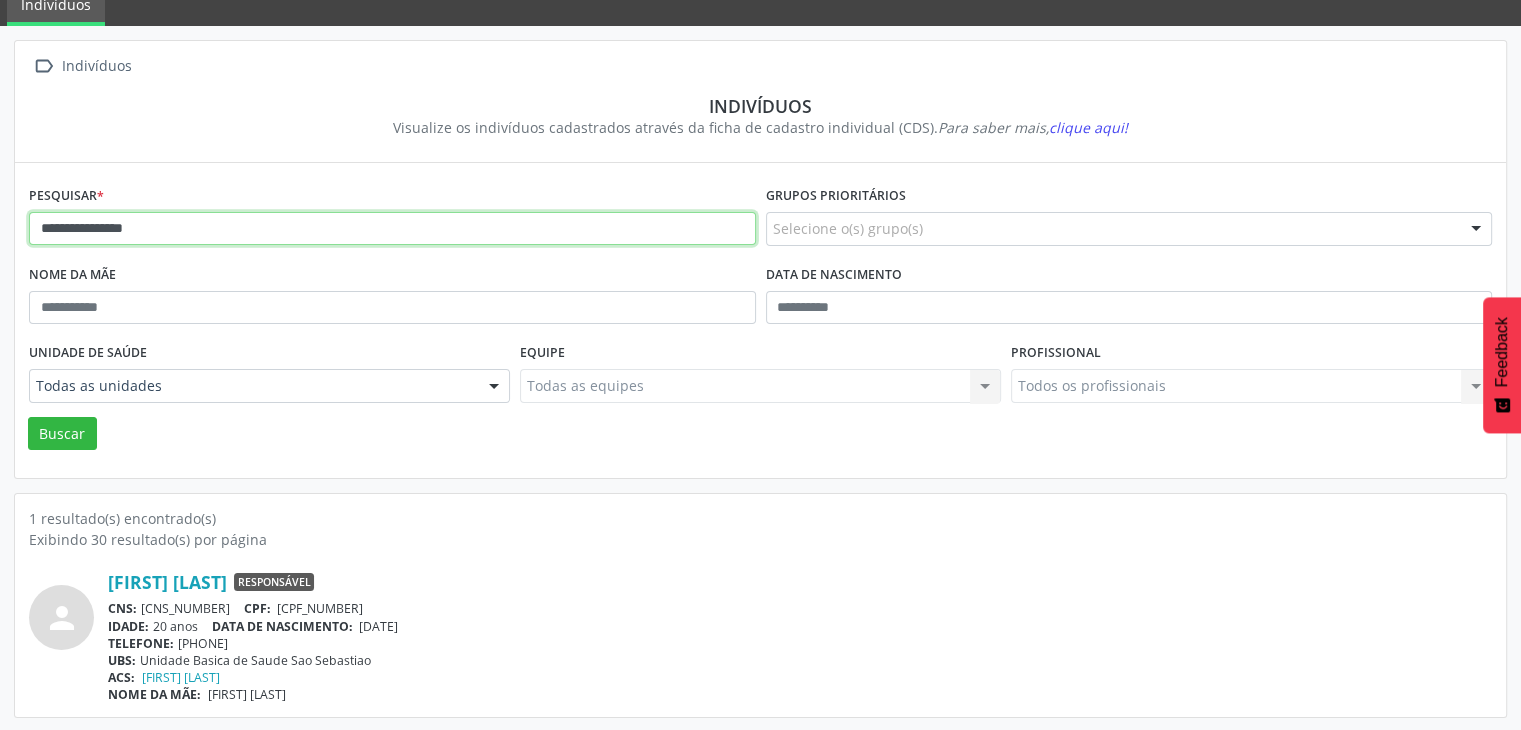 type on "**********" 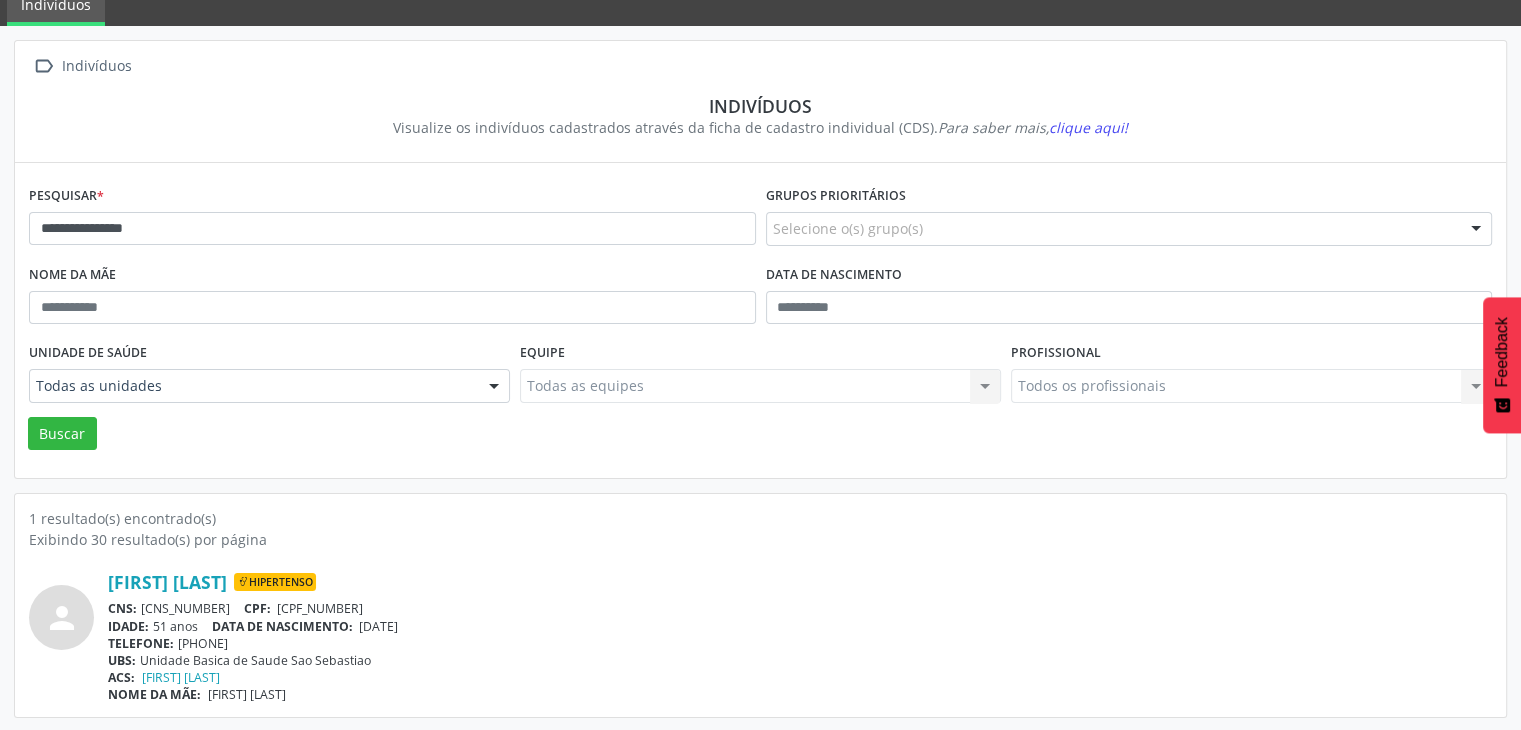 scroll, scrollTop: 84, scrollLeft: 0, axis: vertical 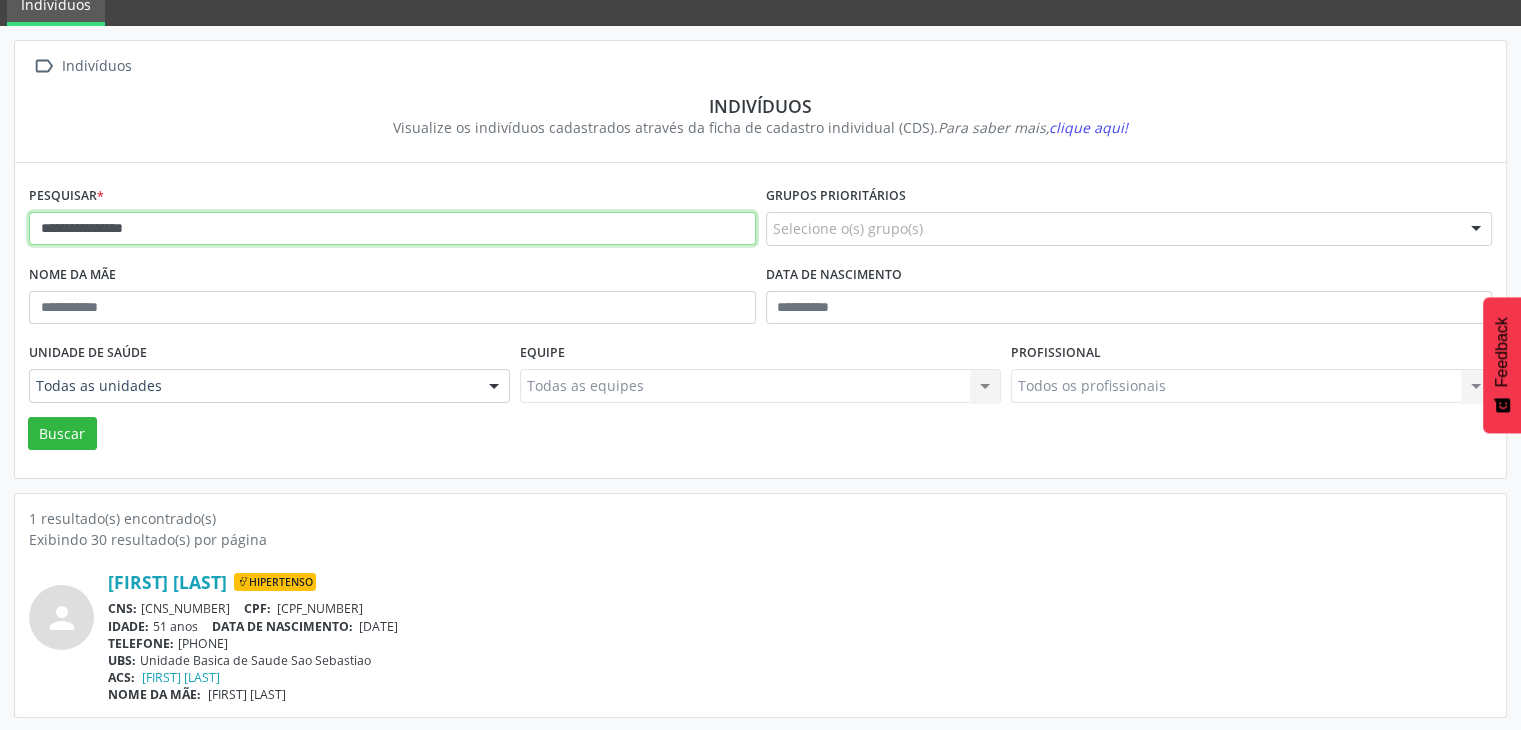 click on "**********" at bounding box center (392, 229) 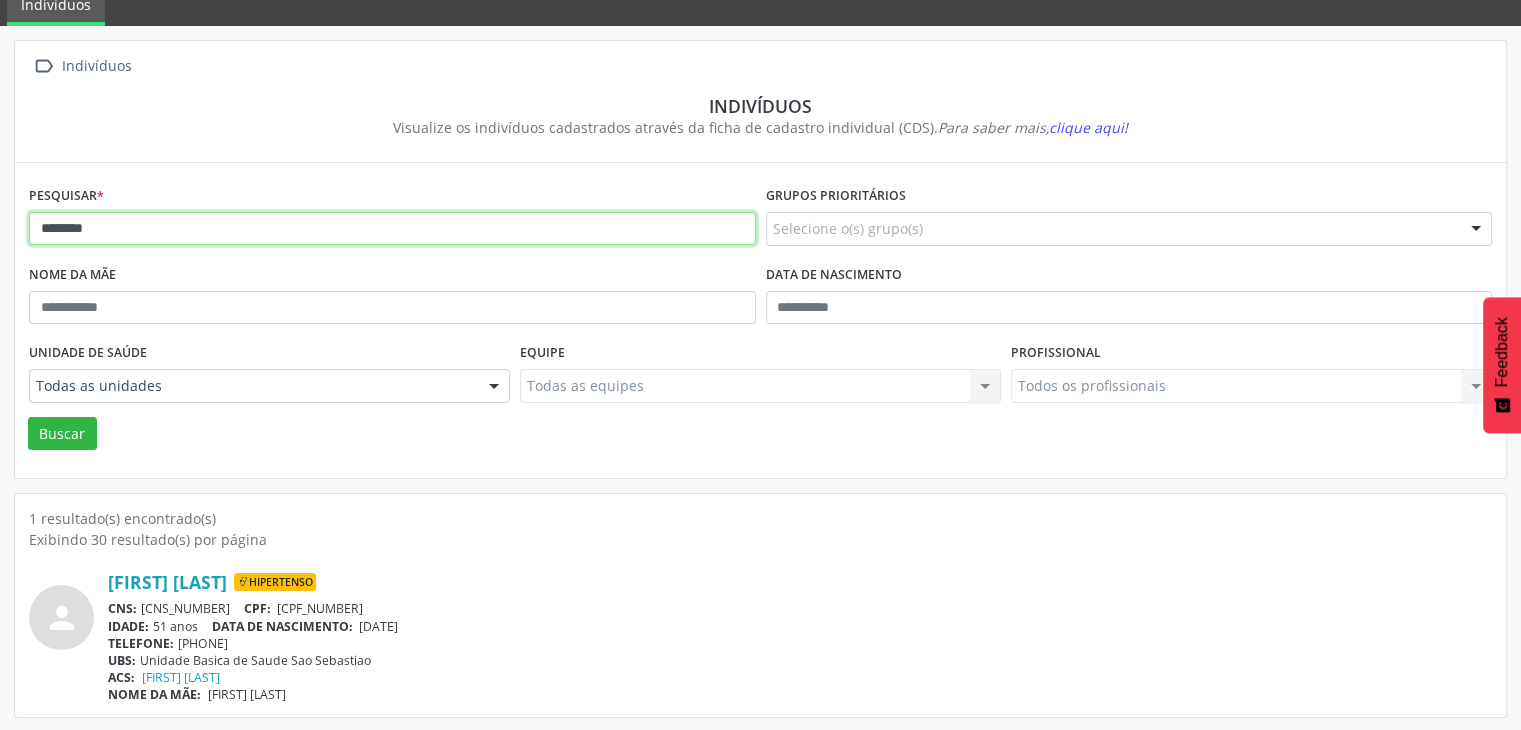 type on "*******" 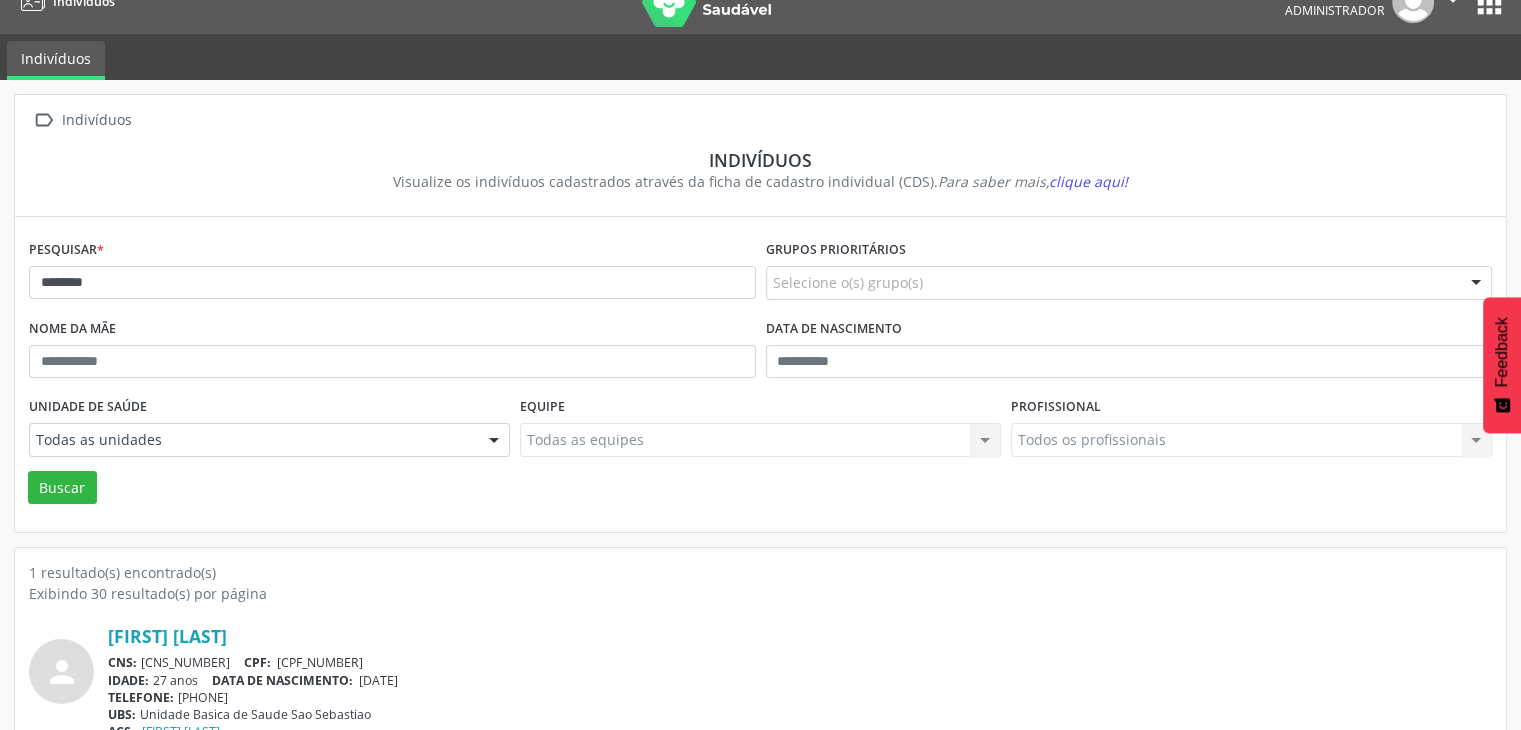 scroll, scrollTop: 84, scrollLeft: 0, axis: vertical 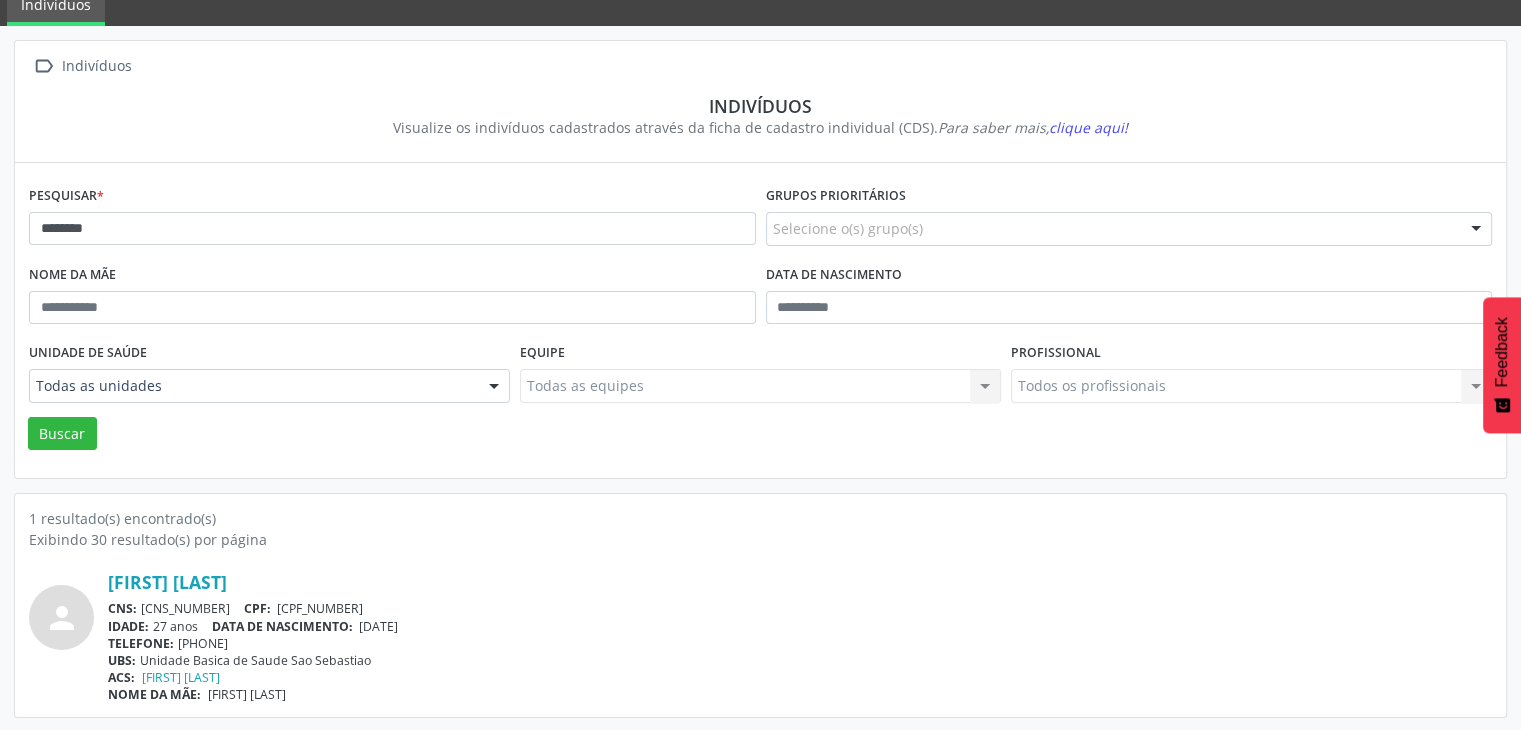 drag, startPoint x: 135, startPoint y: 605, endPoint x: 239, endPoint y: 605, distance: 104 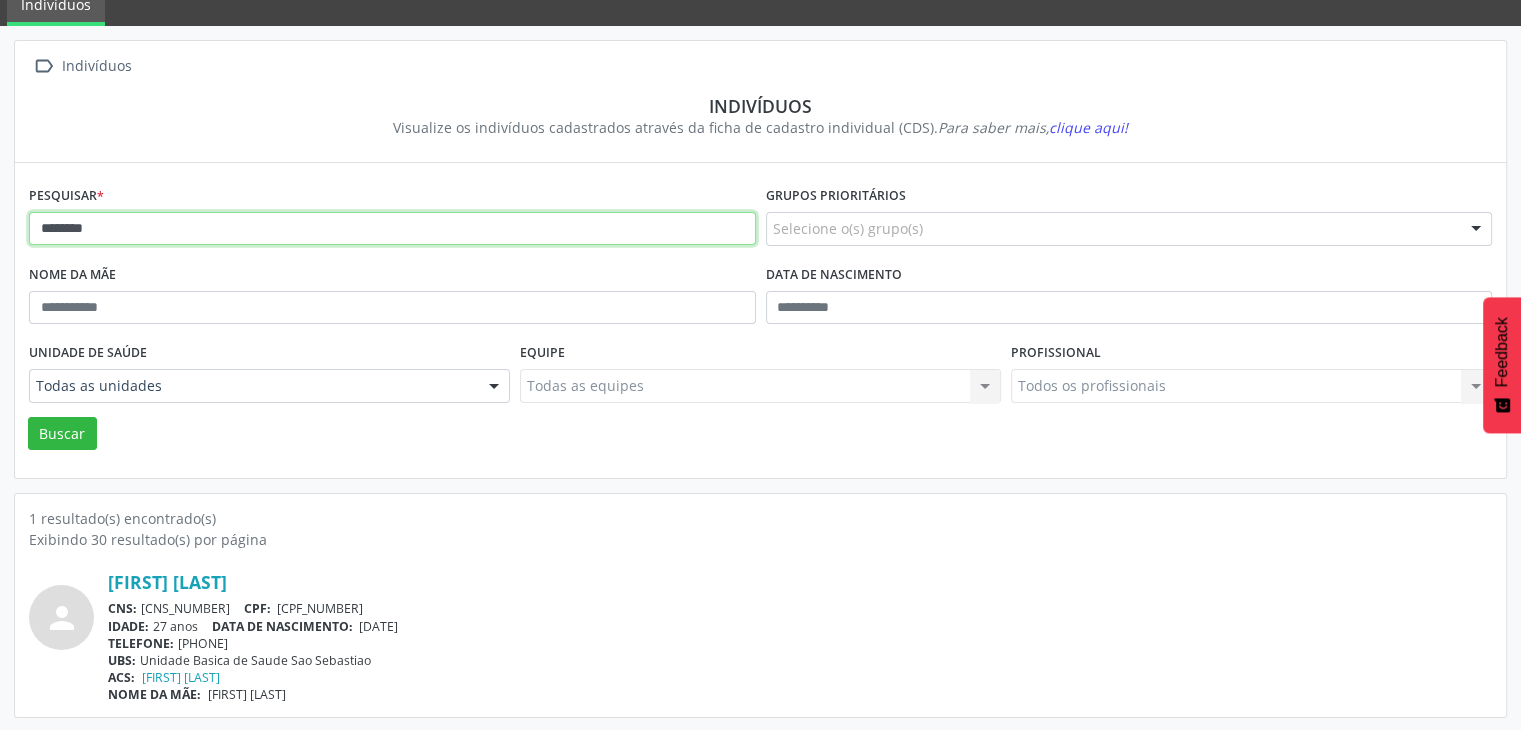 click on "*******" at bounding box center (392, 229) 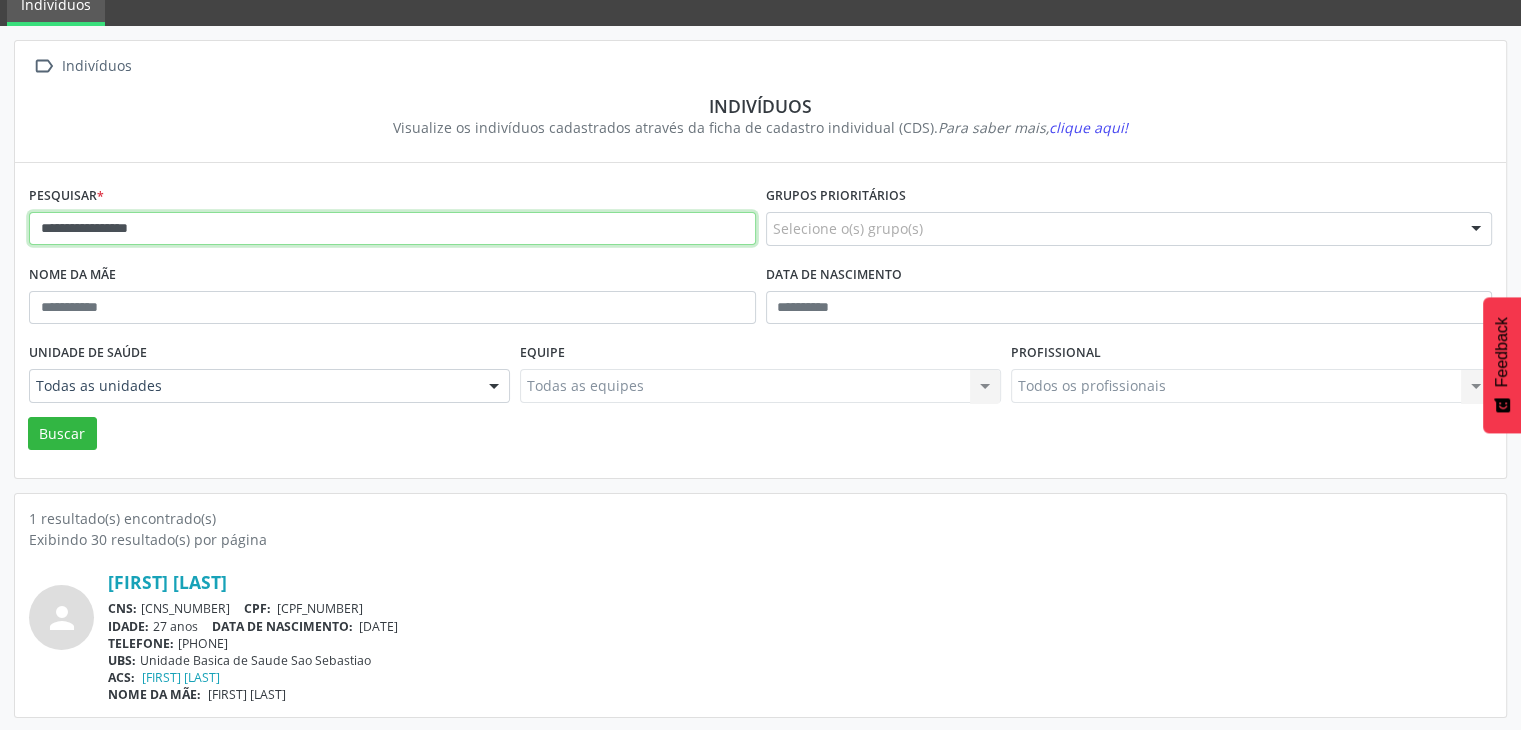 type on "**********" 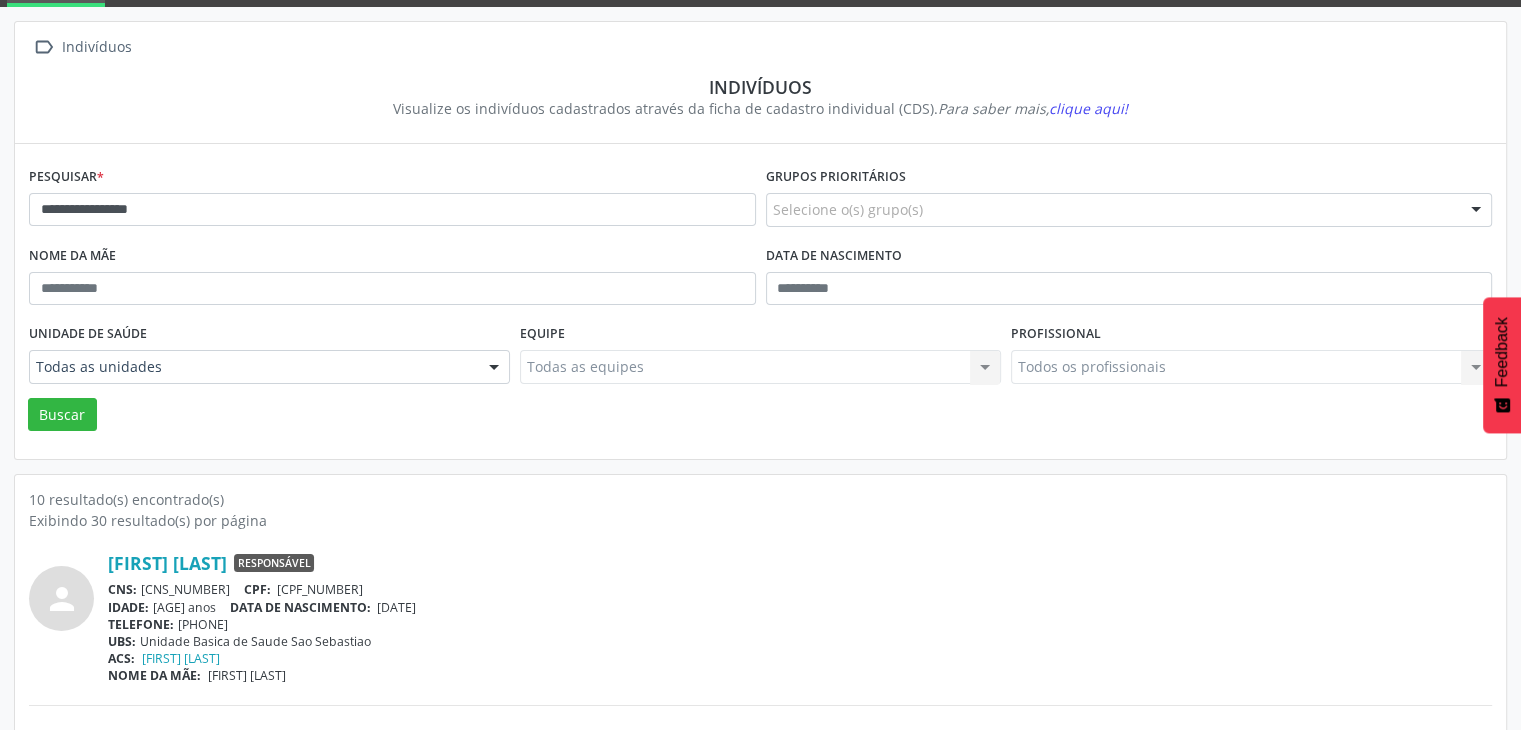 scroll, scrollTop: 300, scrollLeft: 0, axis: vertical 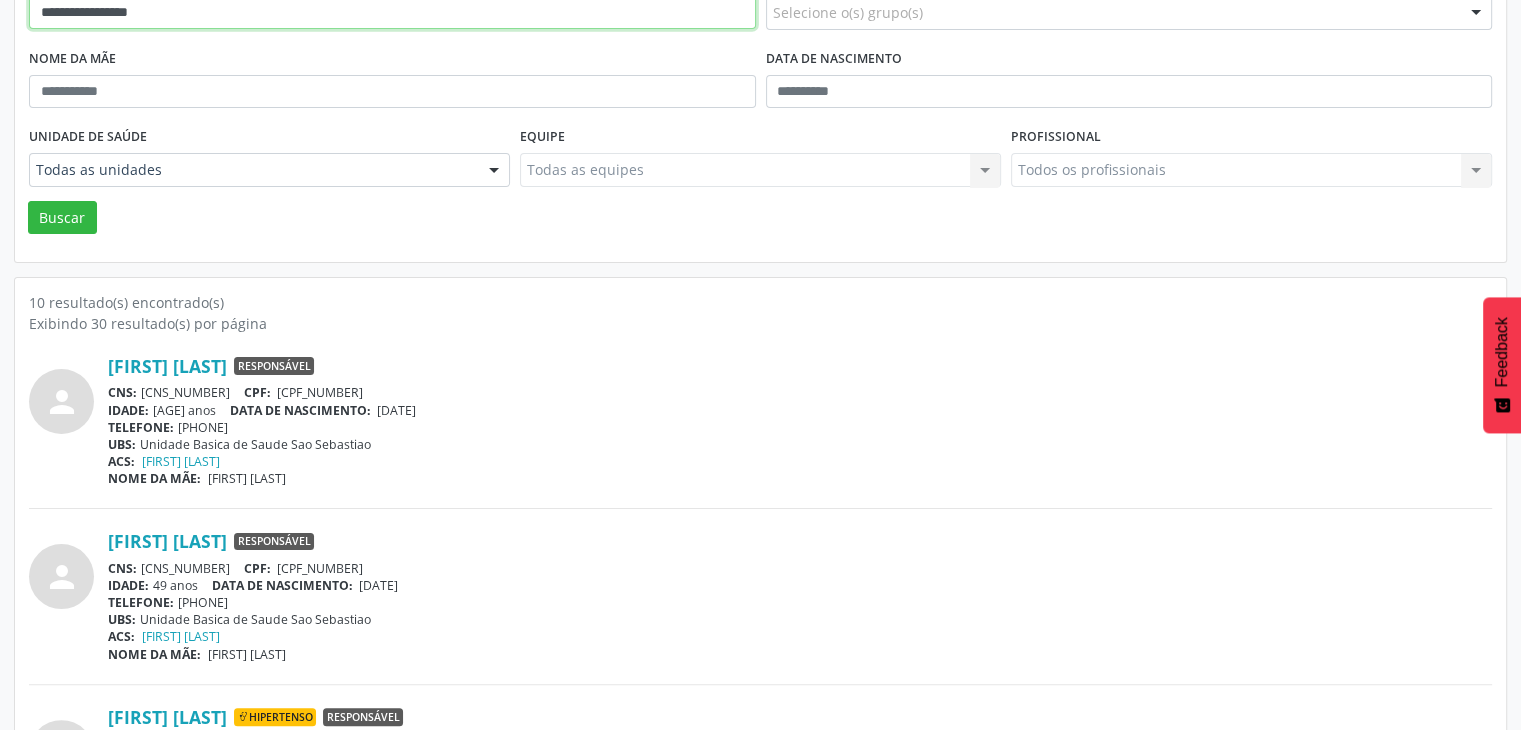 click on "**********" at bounding box center [392, 13] 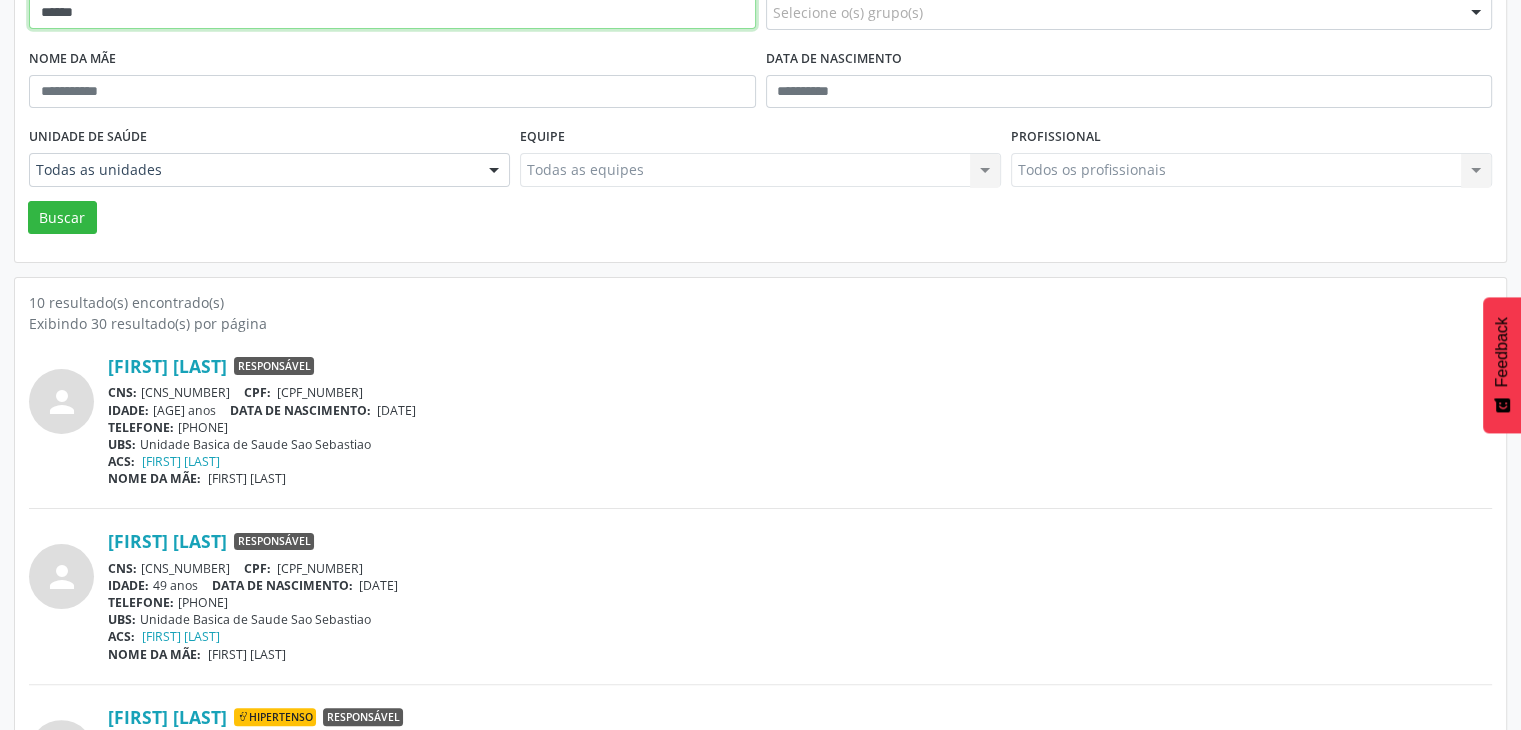type on "******" 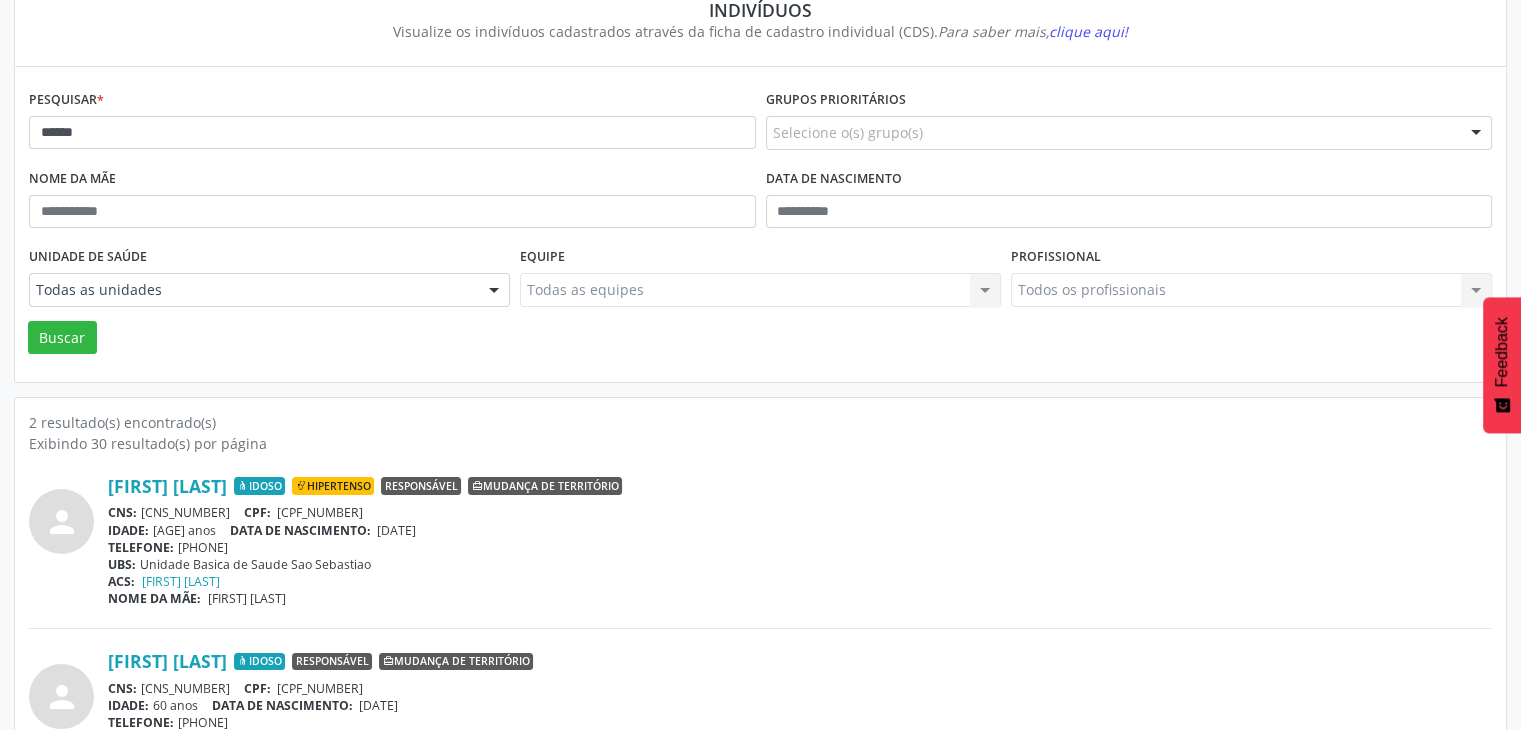 scroll, scrollTop: 260, scrollLeft: 0, axis: vertical 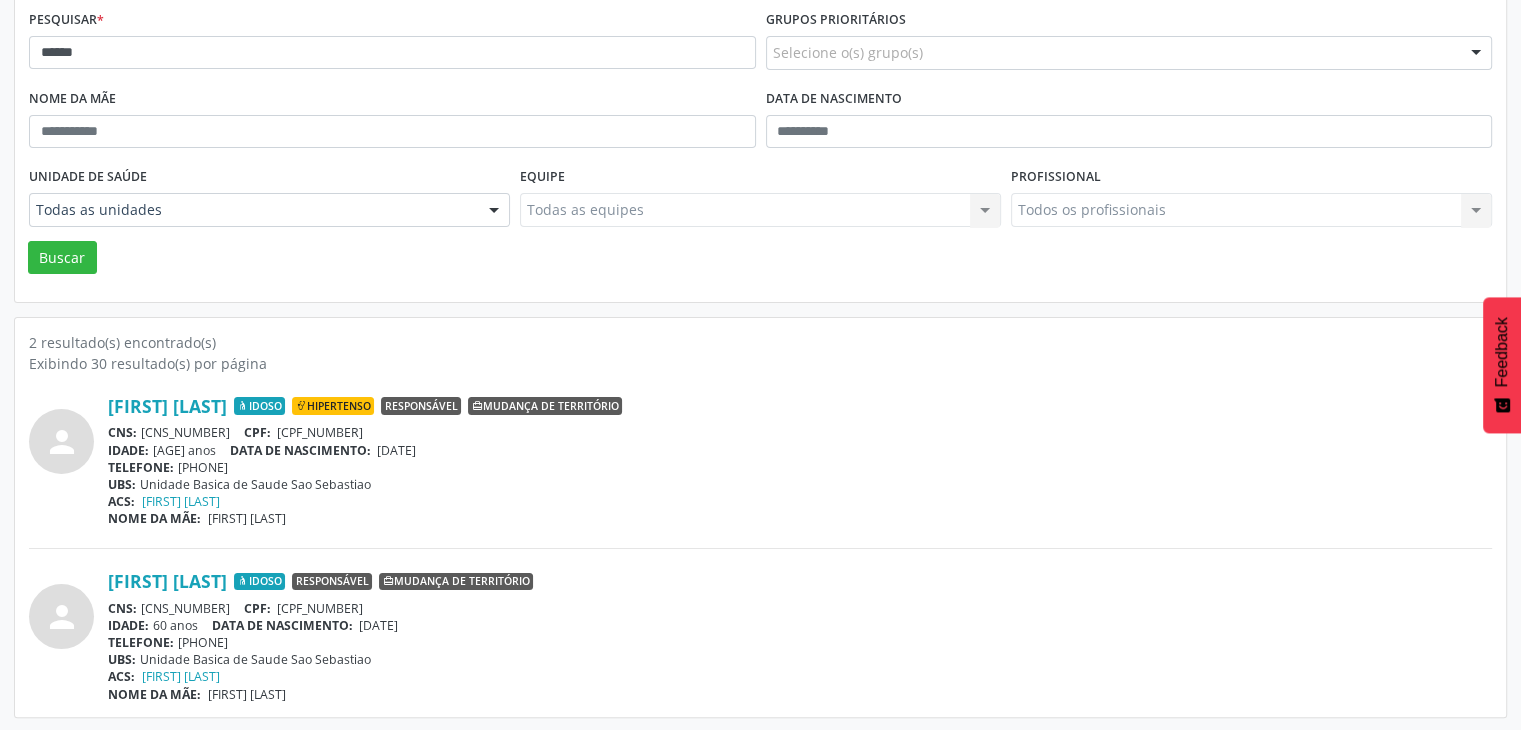 drag, startPoint x: 303, startPoint y: 604, endPoint x: 408, endPoint y: 599, distance: 105.11898 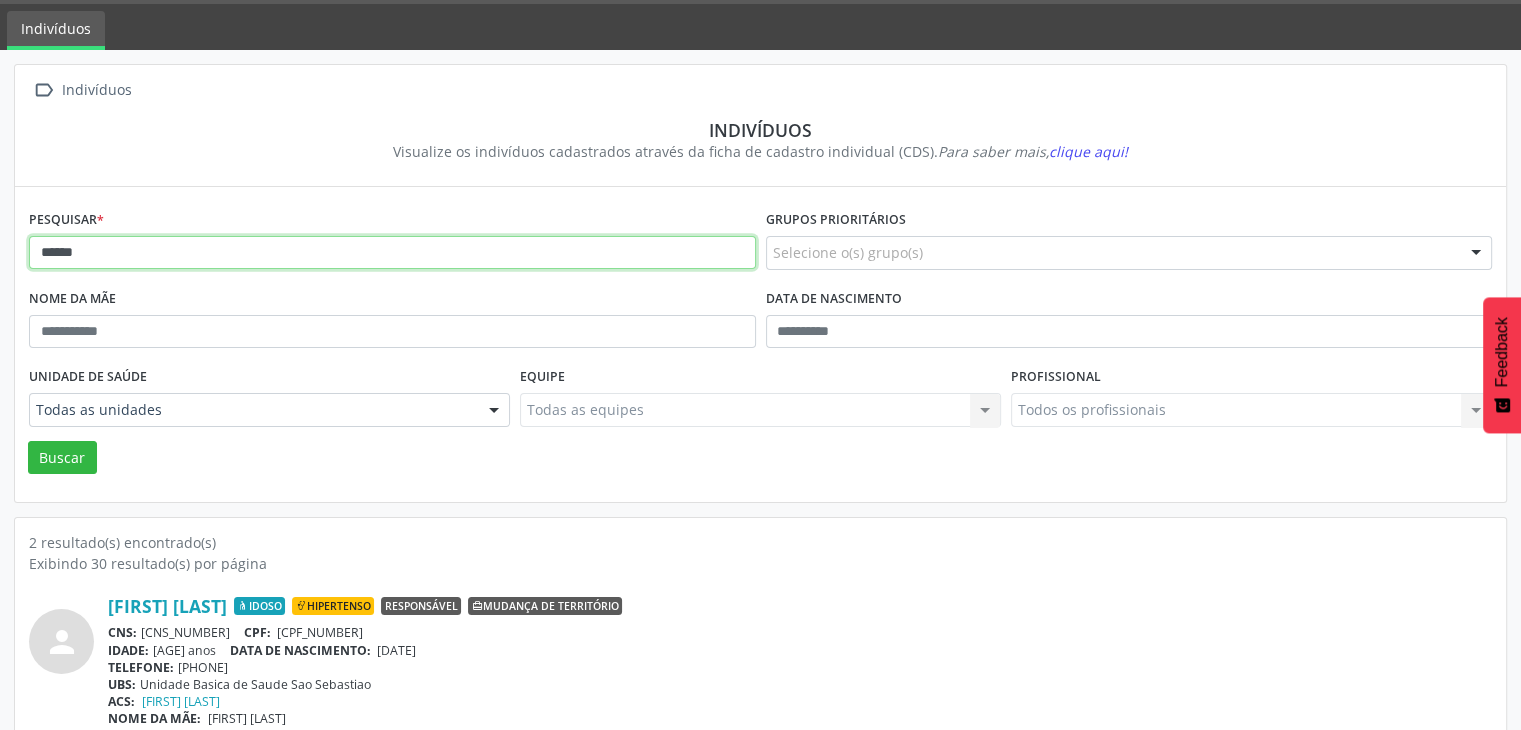 click on "******" at bounding box center (392, 253) 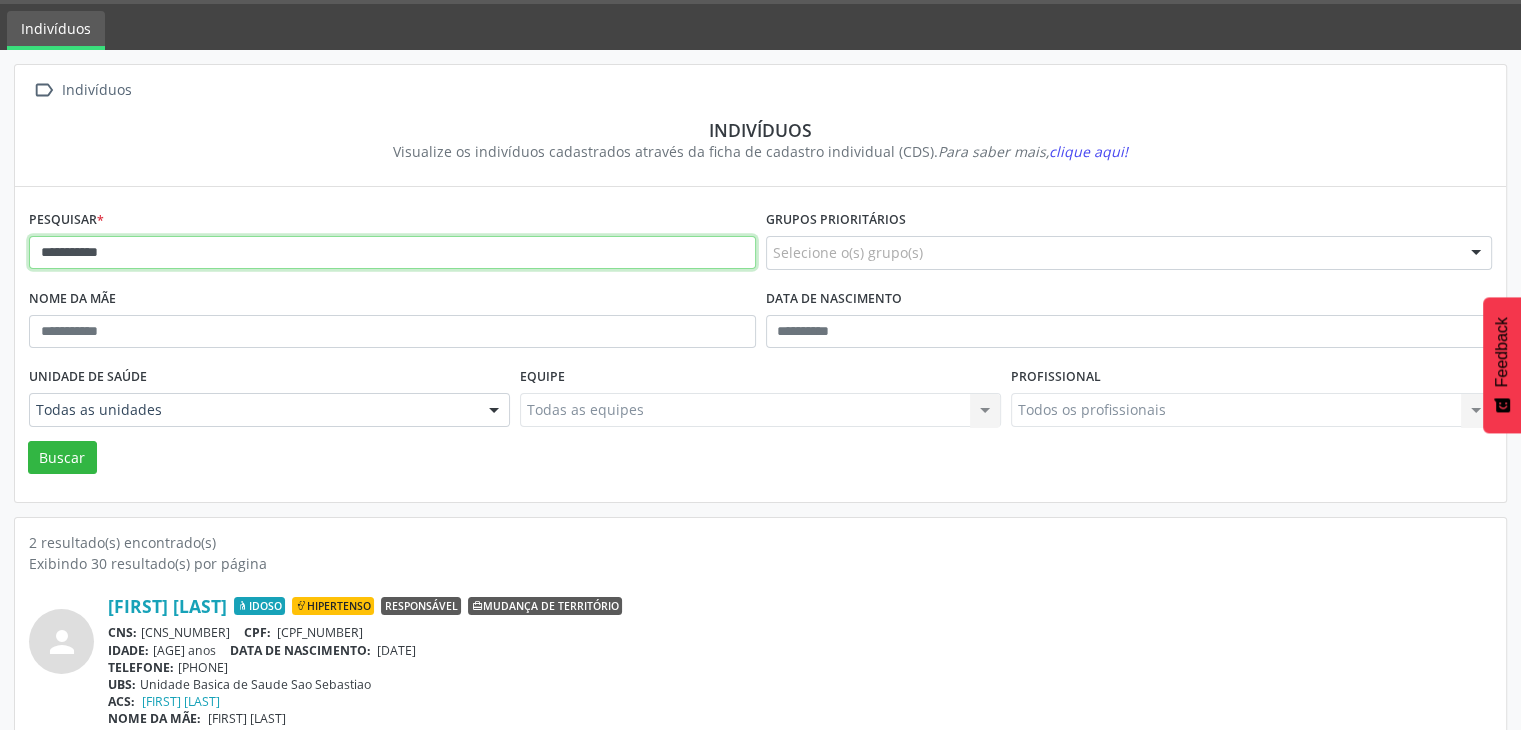 type on "**********" 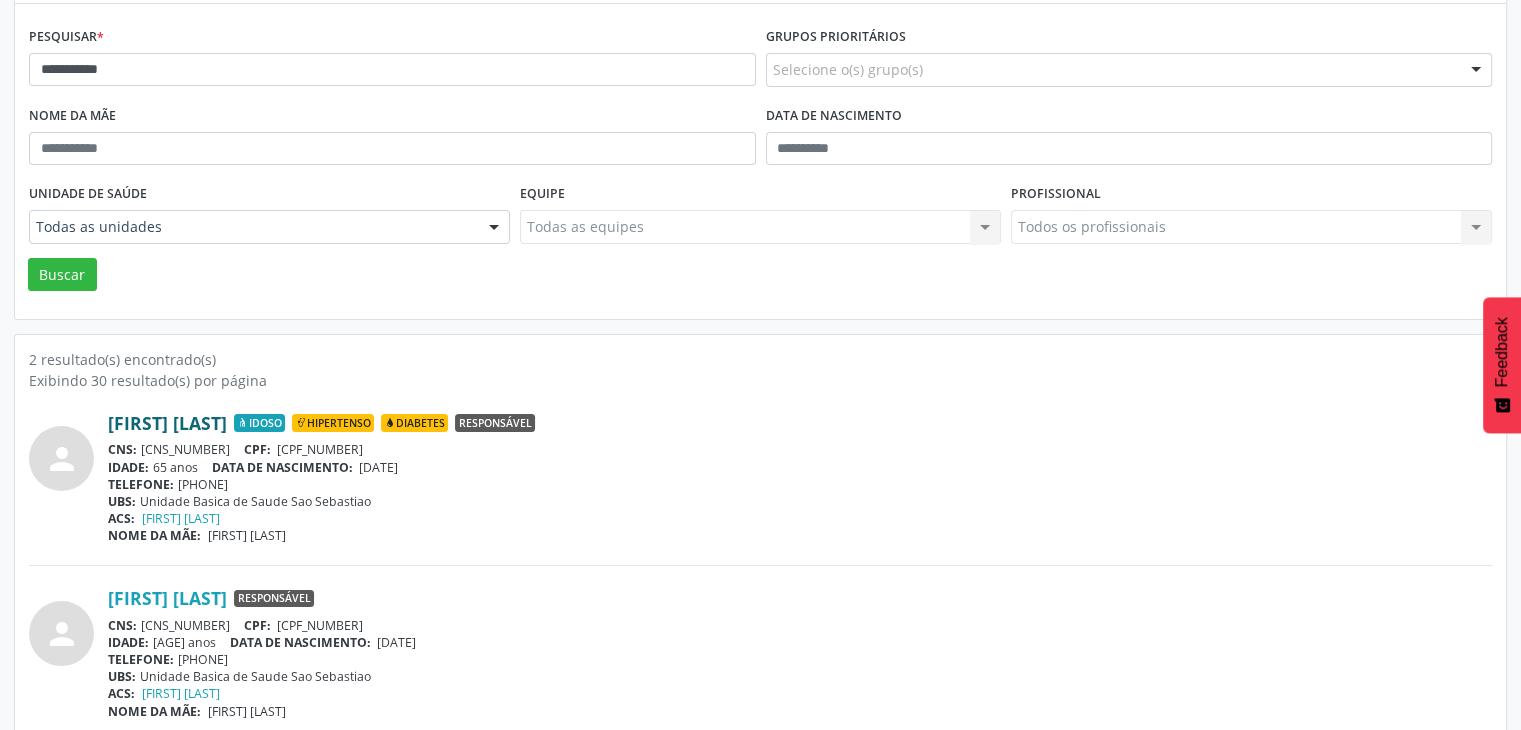 scroll, scrollTop: 260, scrollLeft: 0, axis: vertical 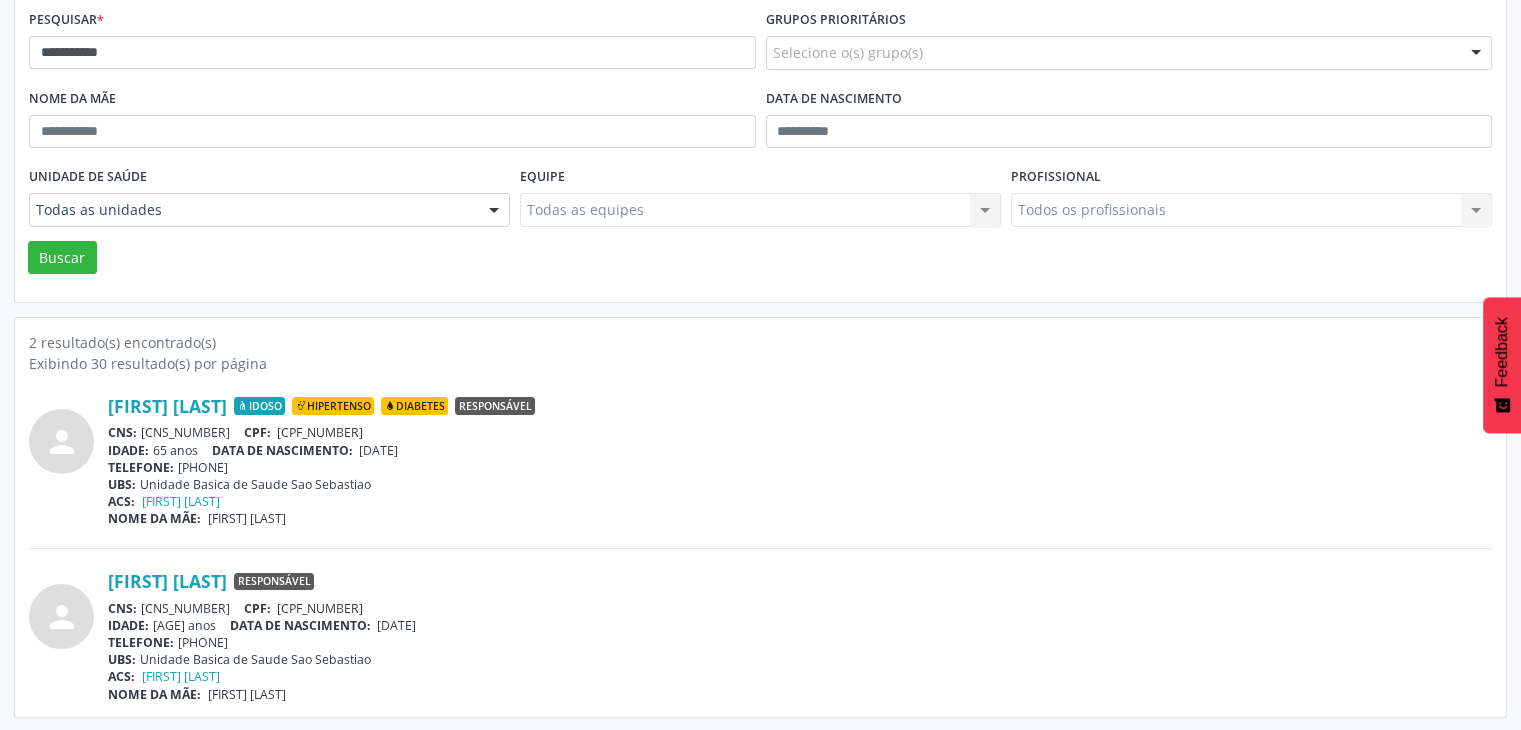 drag, startPoint x: 144, startPoint y: 429, endPoint x: 260, endPoint y: 427, distance: 116.01724 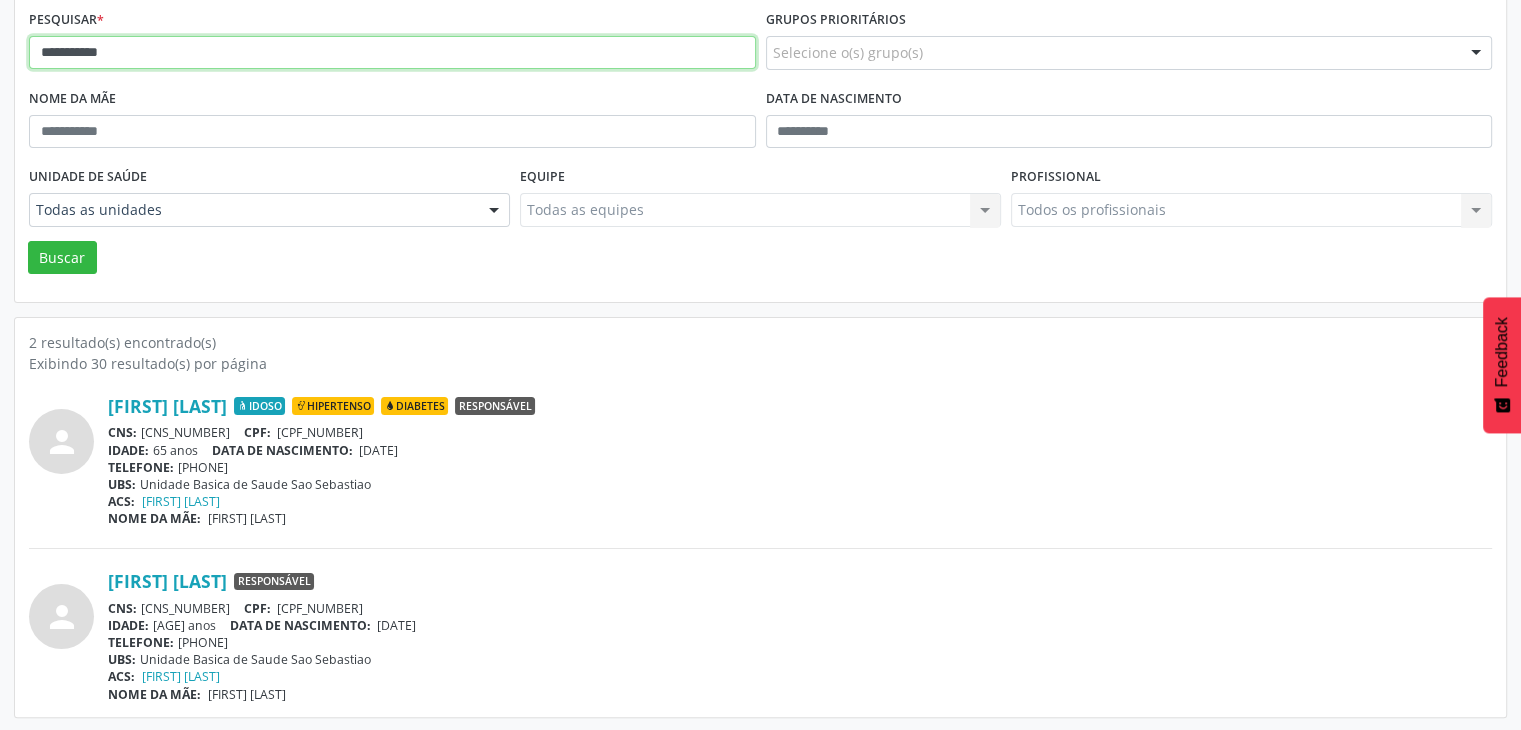 click on "**********" at bounding box center [392, 53] 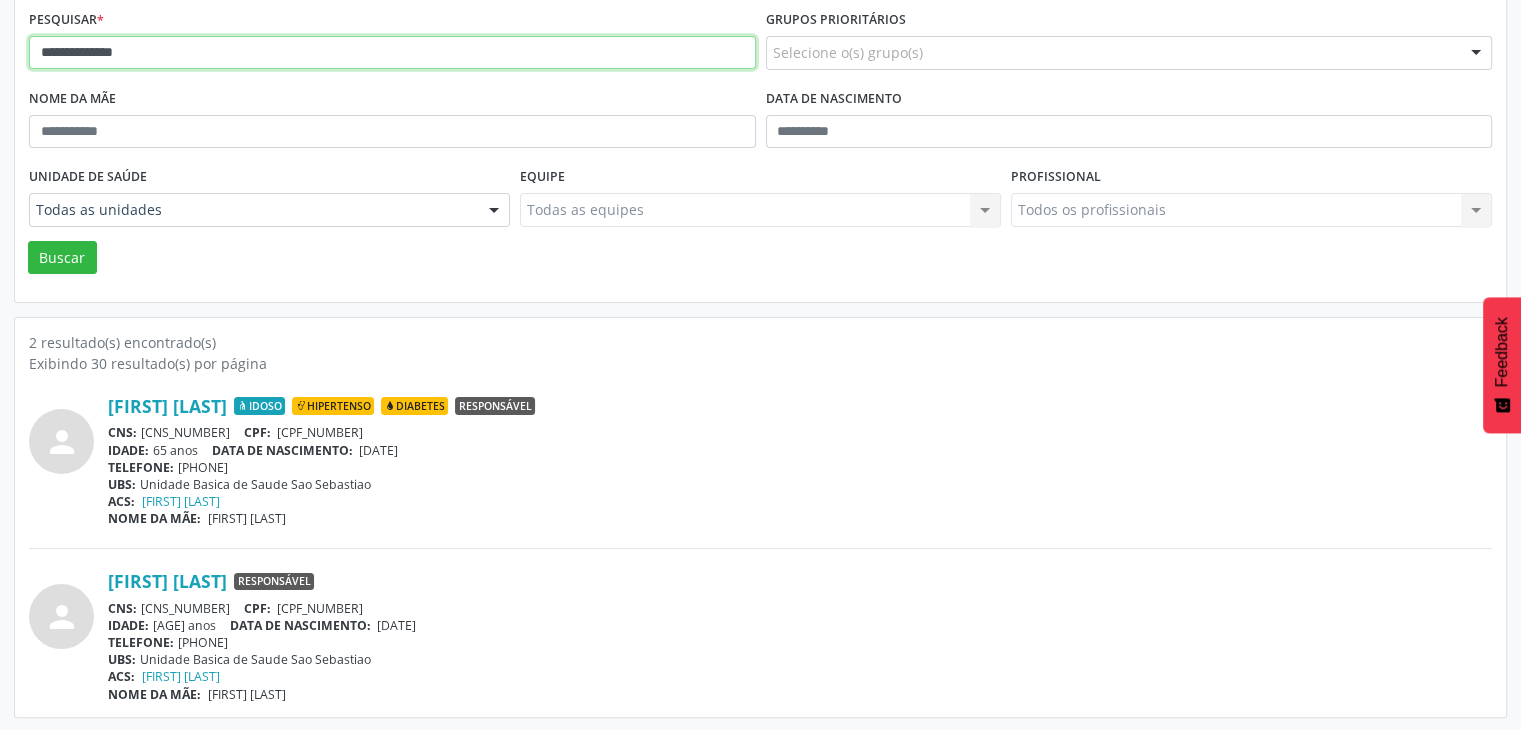 type on "**********" 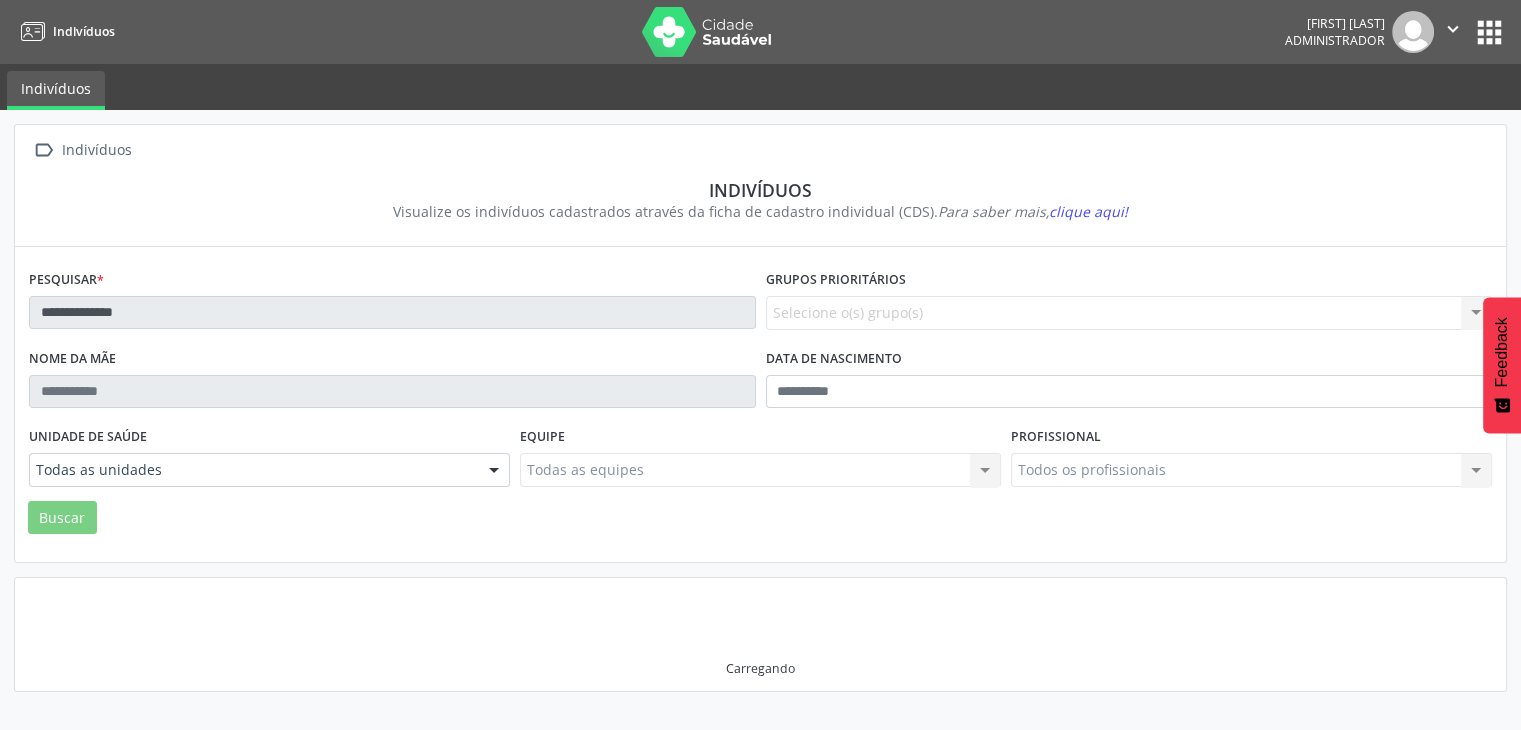 scroll, scrollTop: 0, scrollLeft: 0, axis: both 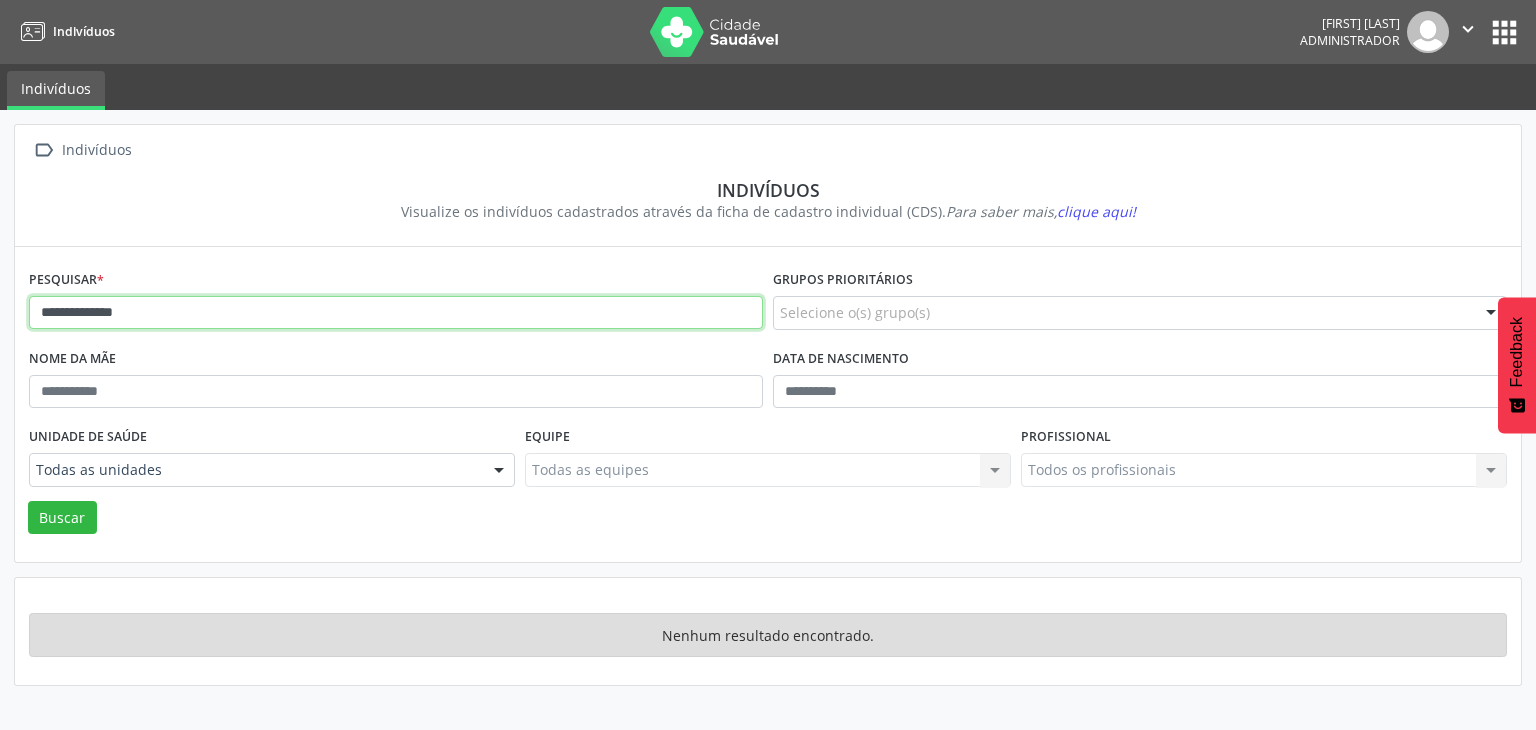 drag, startPoint x: 208, startPoint y: 320, endPoint x: 37, endPoint y: 320, distance: 171 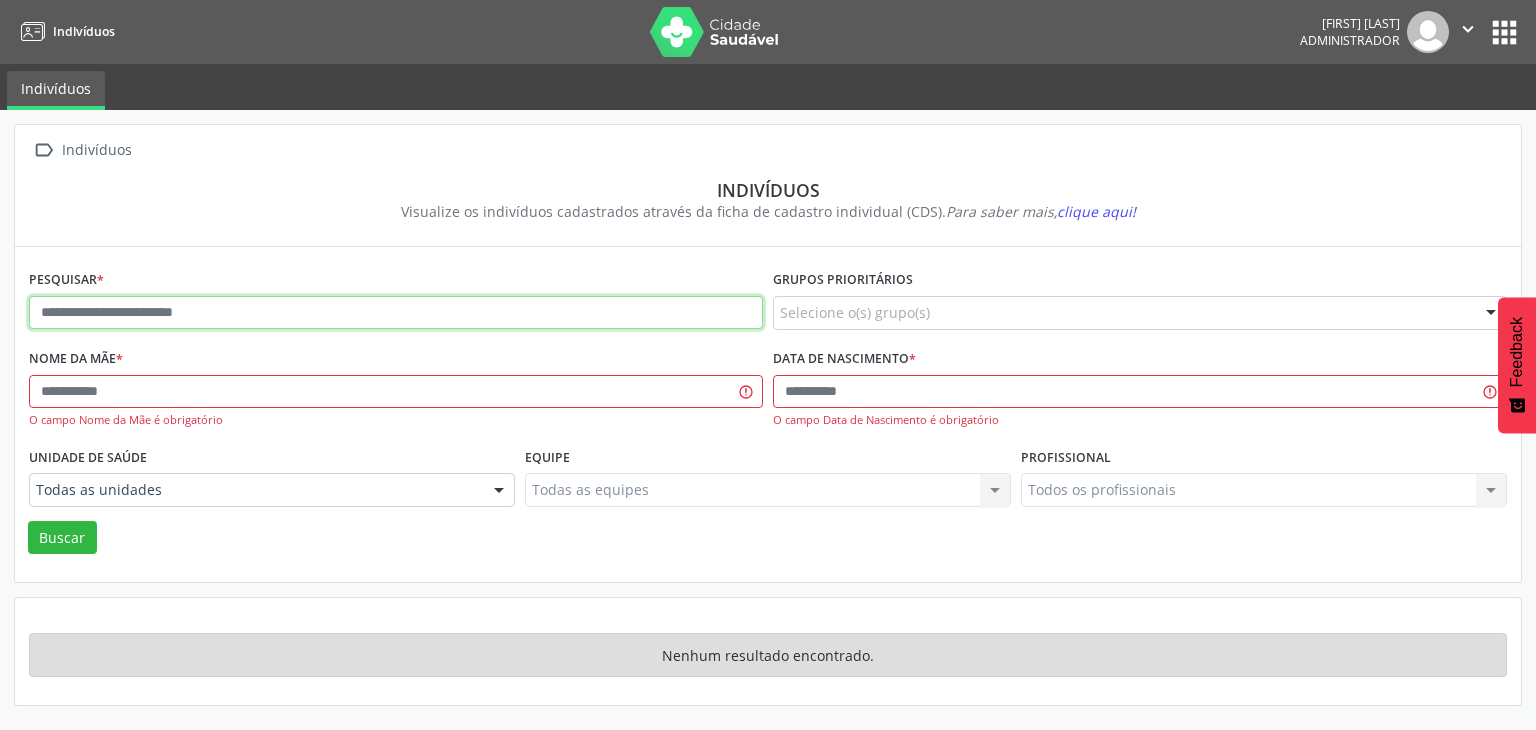 click at bounding box center [396, 313] 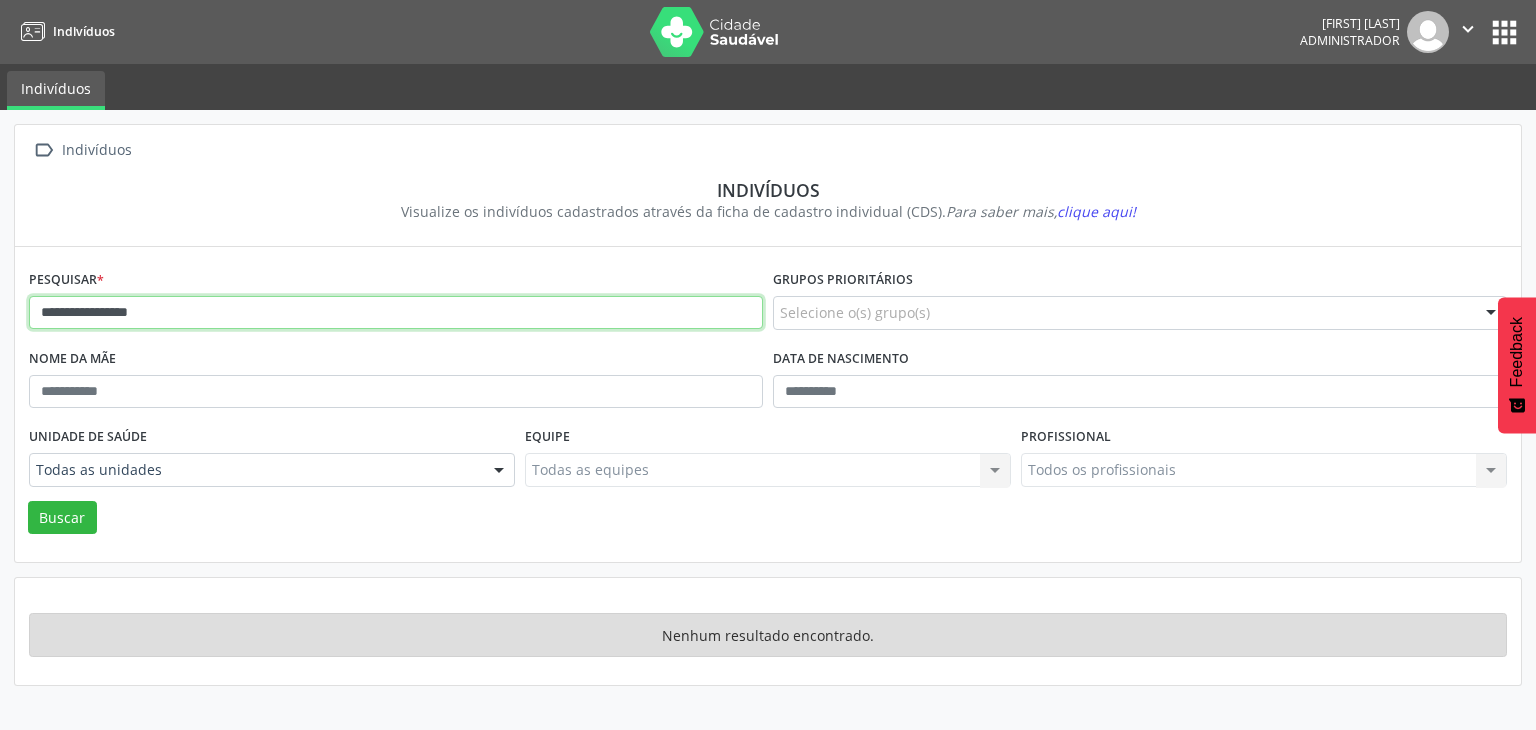 type on "**********" 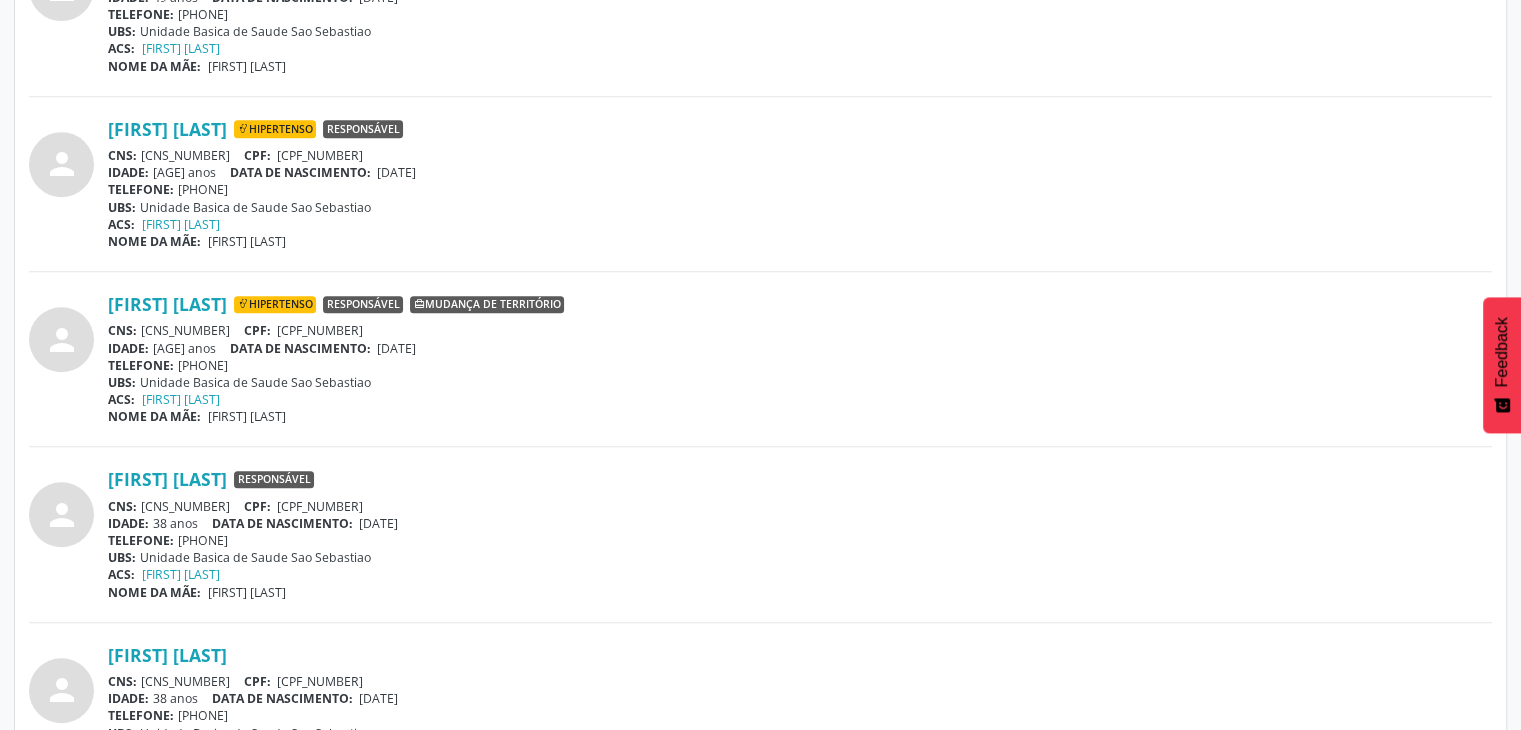 scroll, scrollTop: 900, scrollLeft: 0, axis: vertical 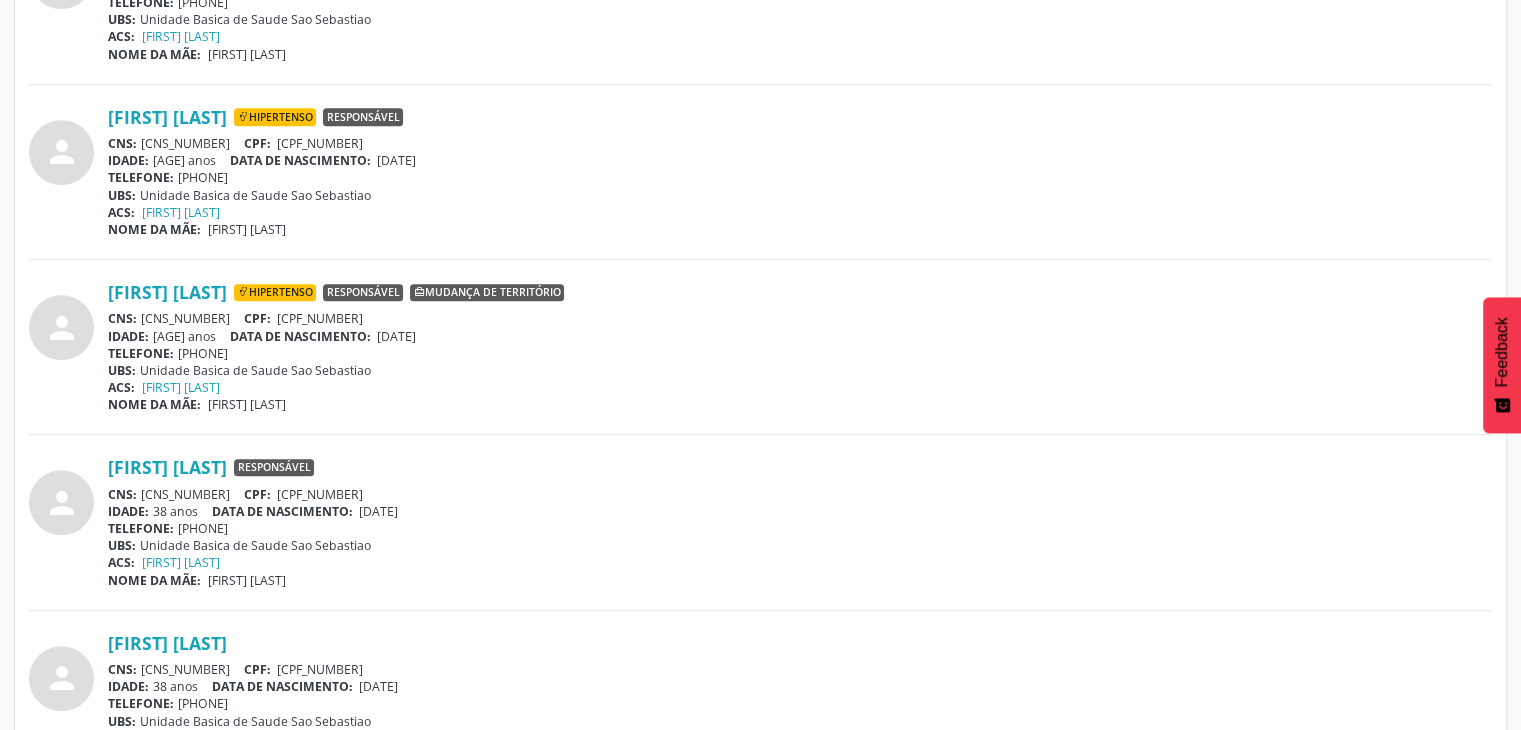drag, startPoint x: 364, startPoint y: 330, endPoint x: 437, endPoint y: 327, distance: 73.061615 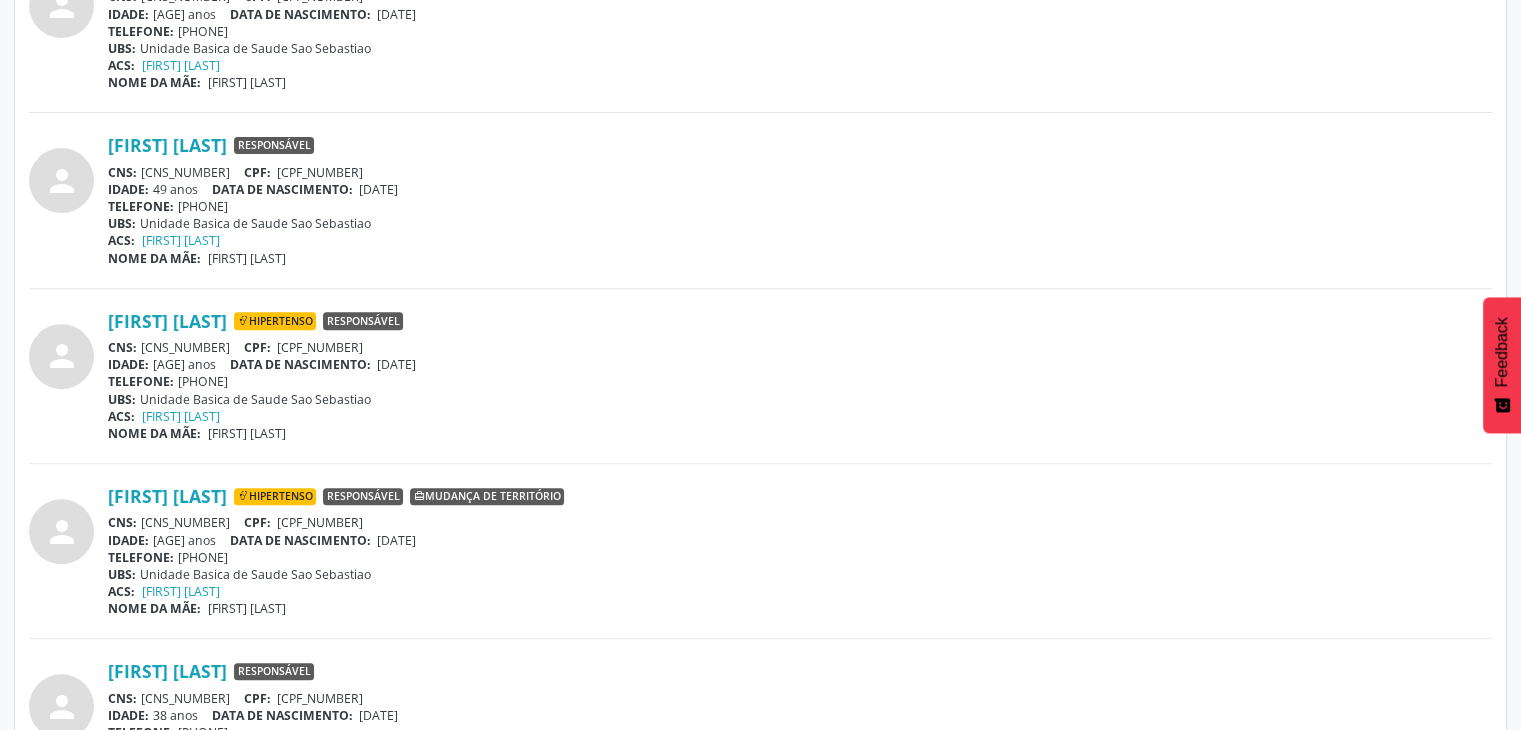 scroll, scrollTop: 700, scrollLeft: 0, axis: vertical 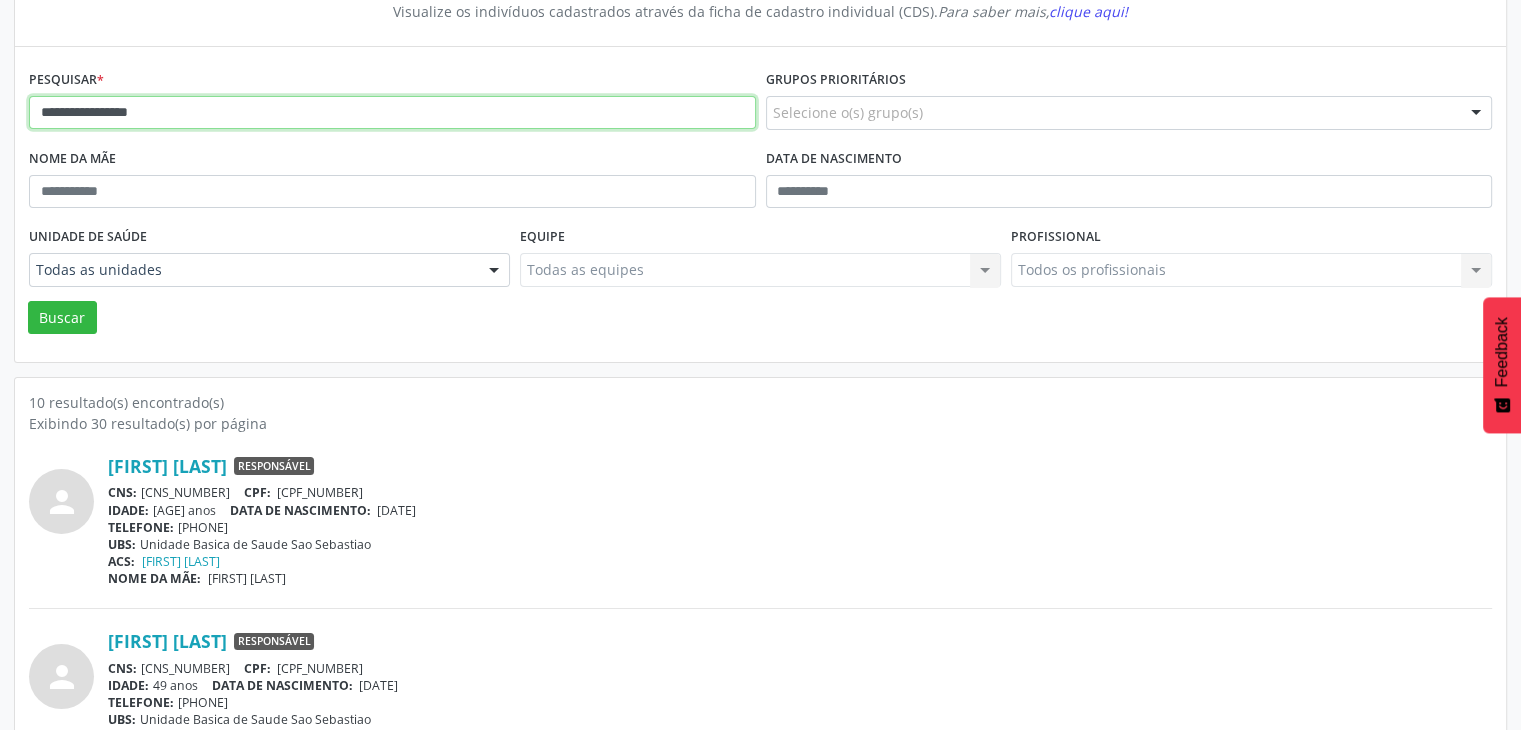click on "**********" at bounding box center (392, 113) 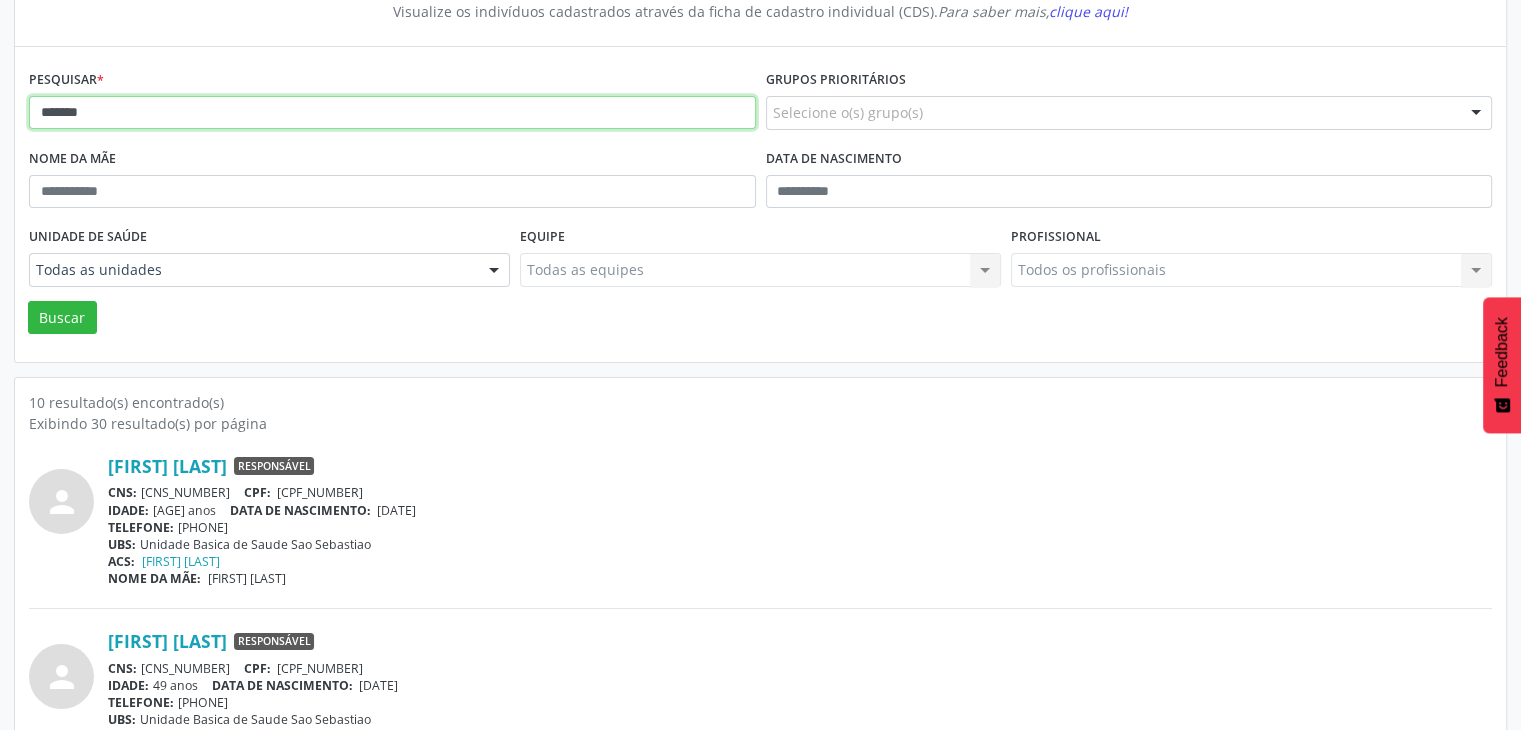 type on "*******" 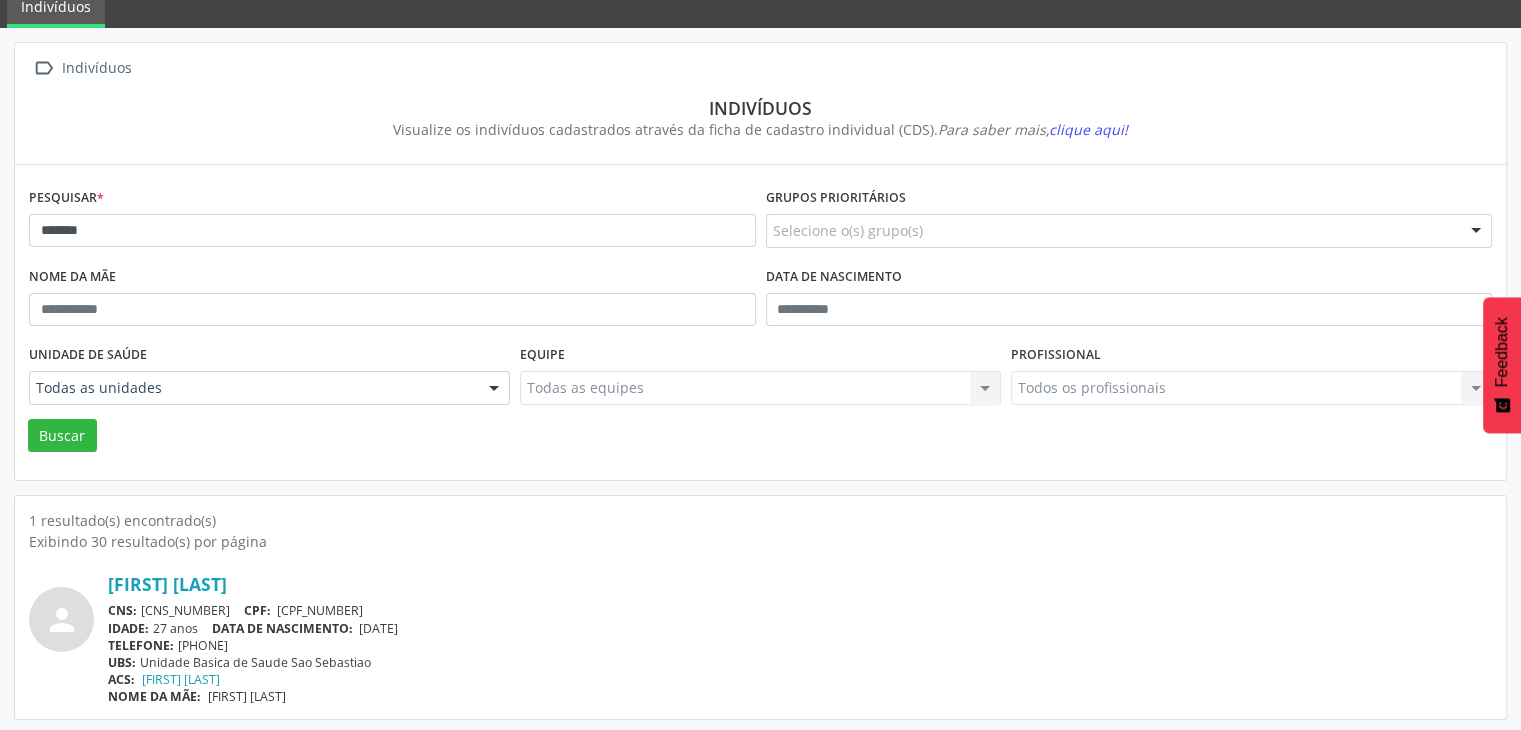 scroll, scrollTop: 84, scrollLeft: 0, axis: vertical 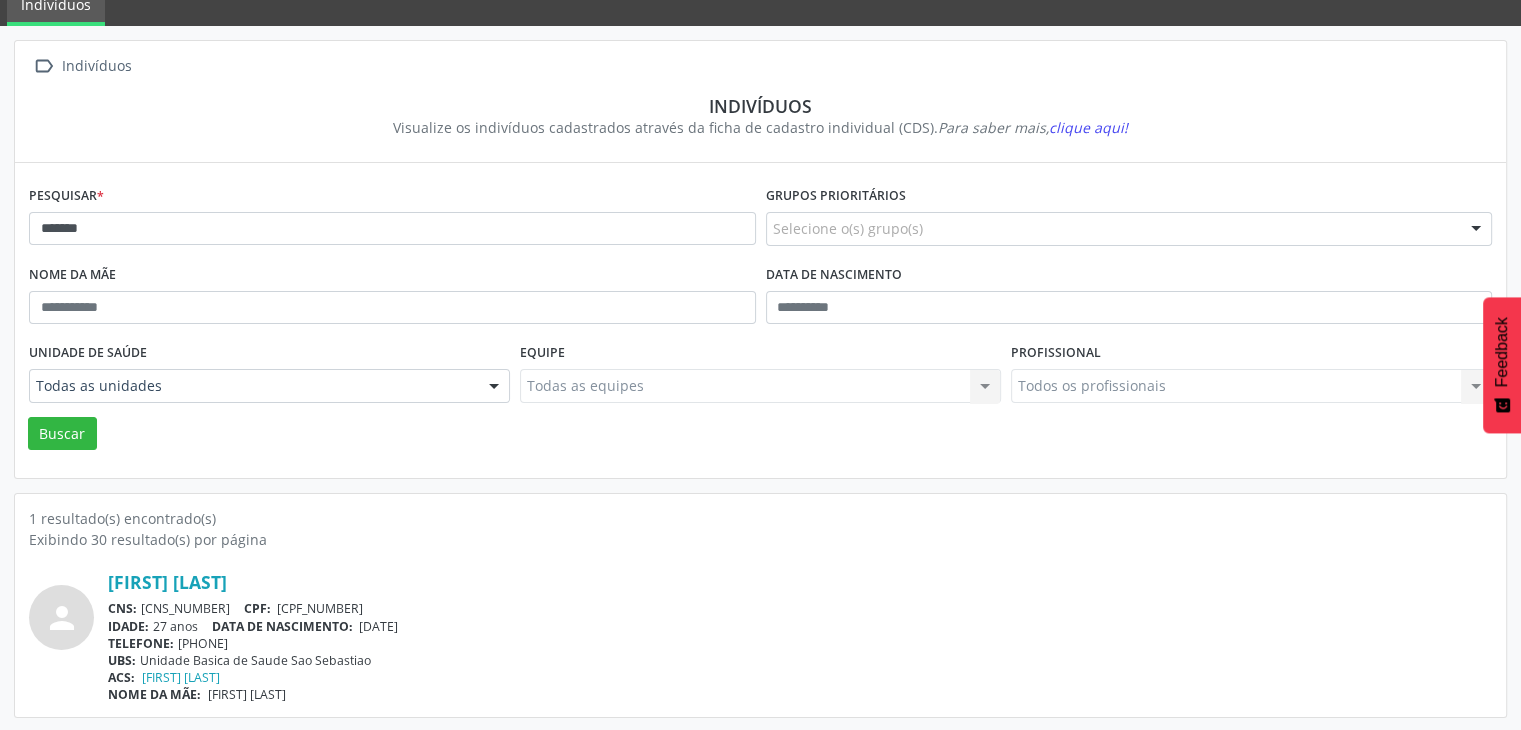 drag, startPoint x: 368, startPoint y: 623, endPoint x: 435, endPoint y: 621, distance: 67.02985 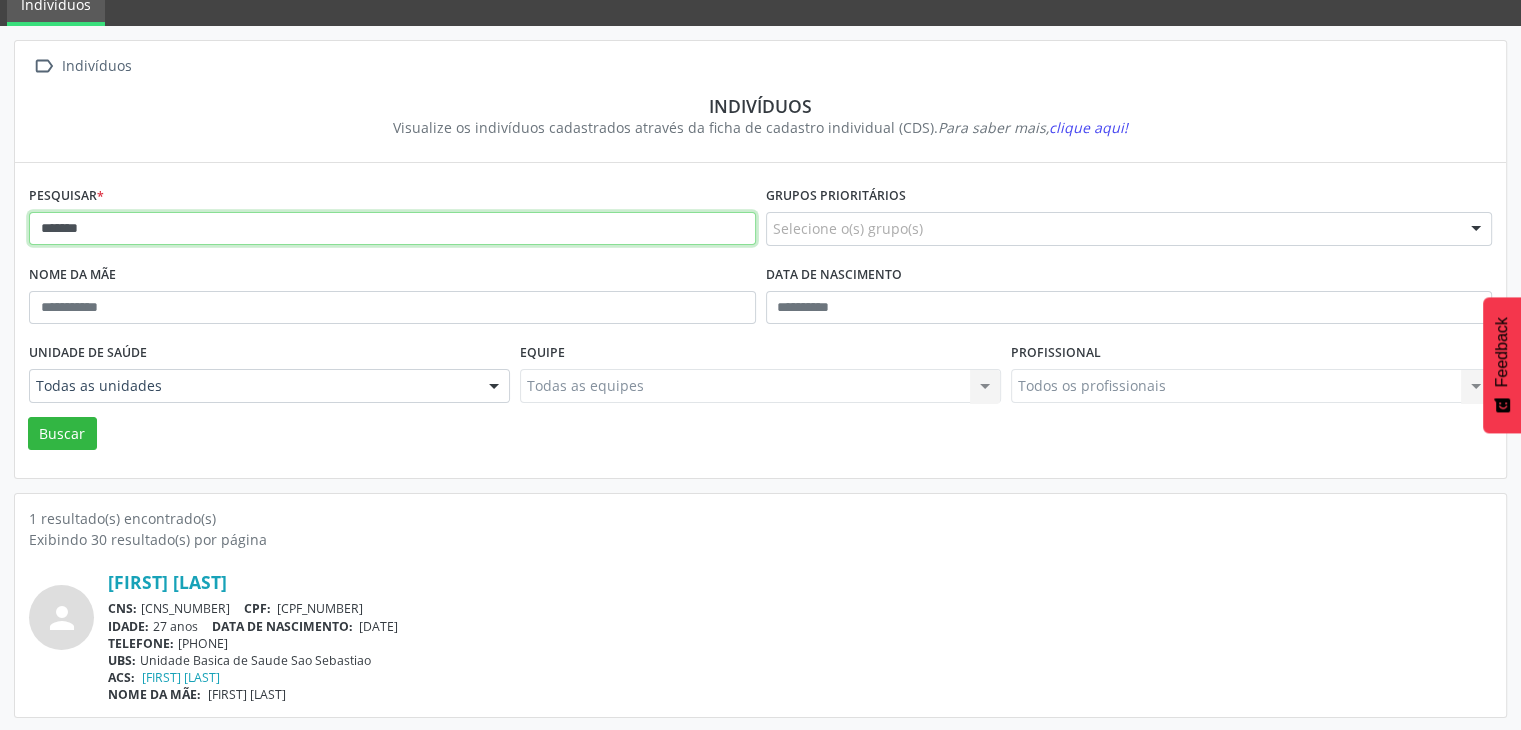 click on "*******" at bounding box center [392, 229] 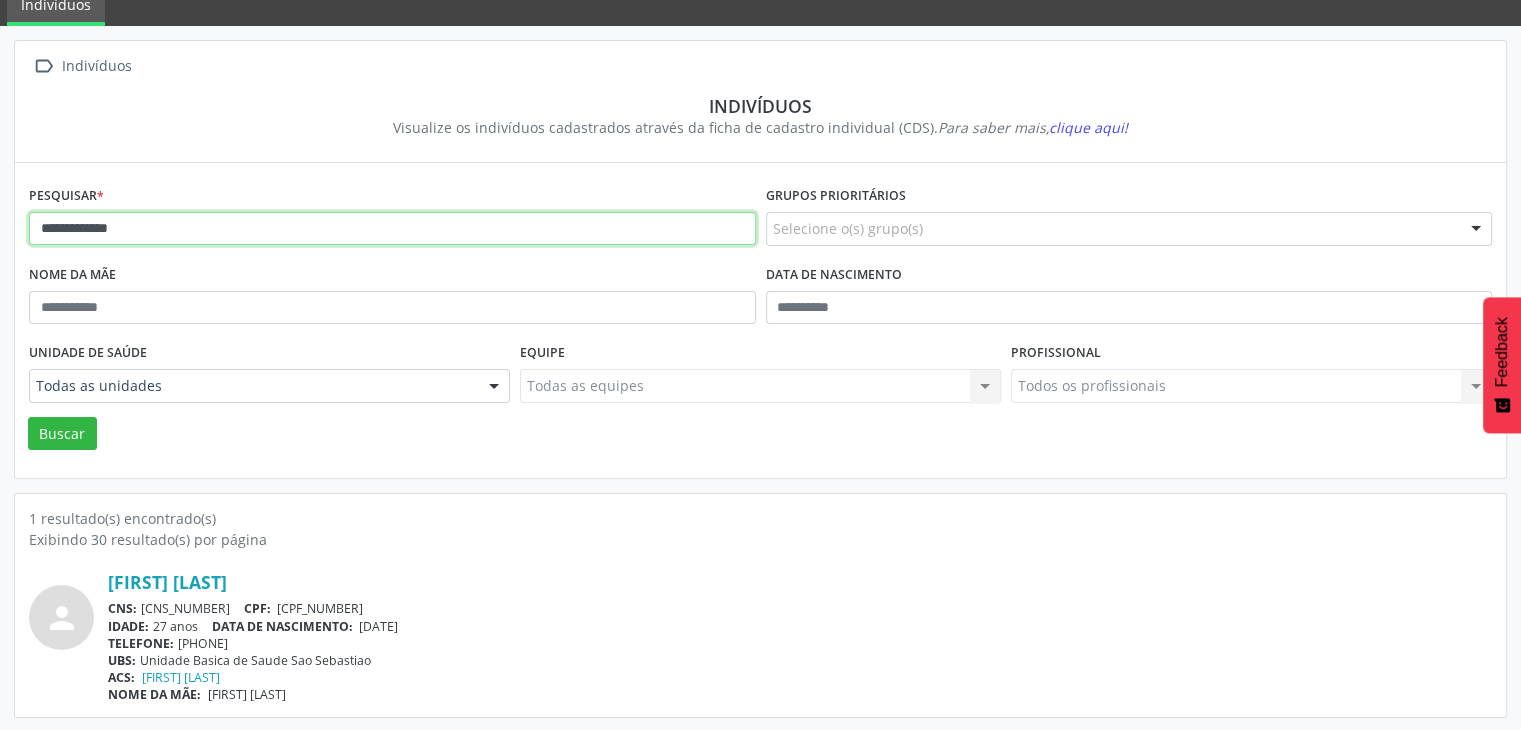 click on "Buscar" at bounding box center (62, 434) 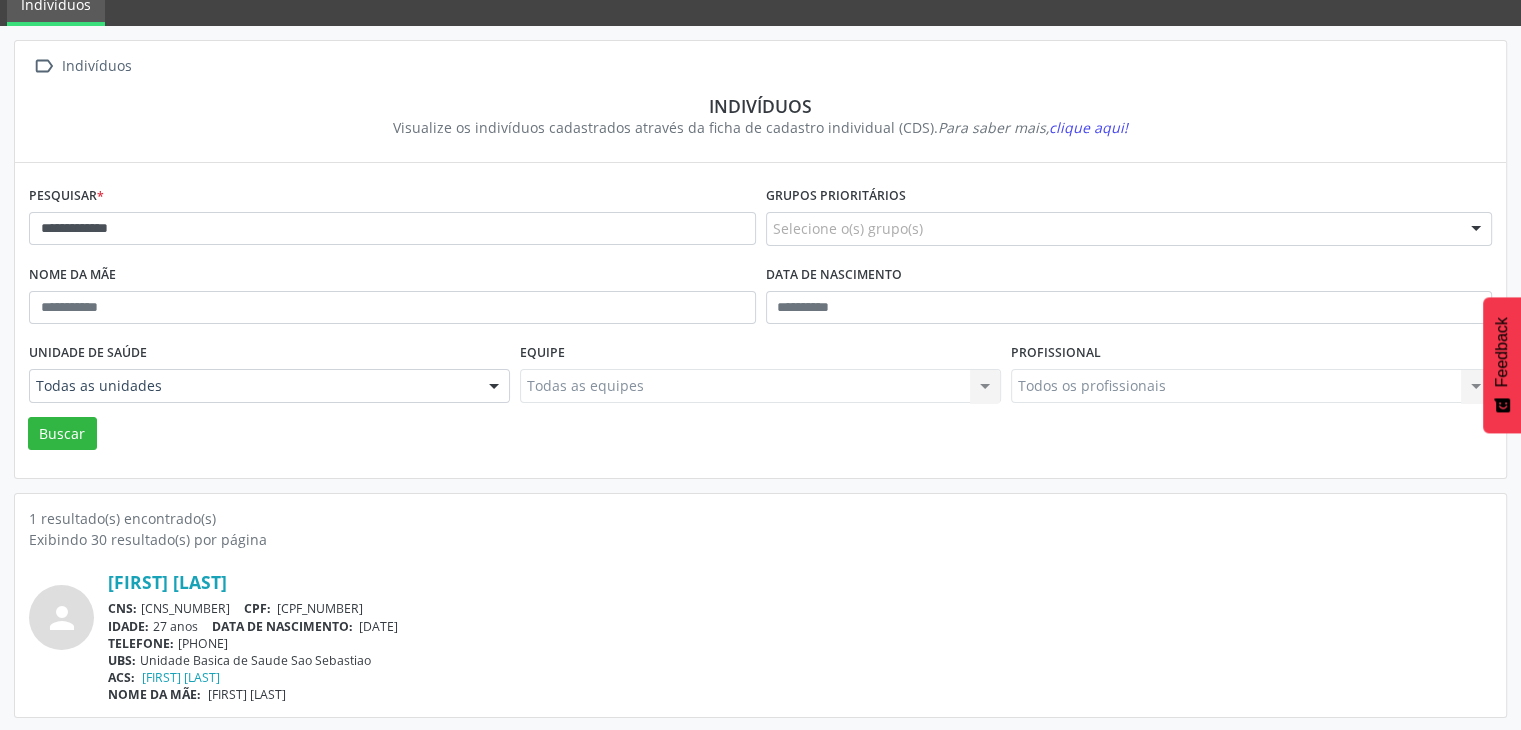 scroll, scrollTop: 0, scrollLeft: 0, axis: both 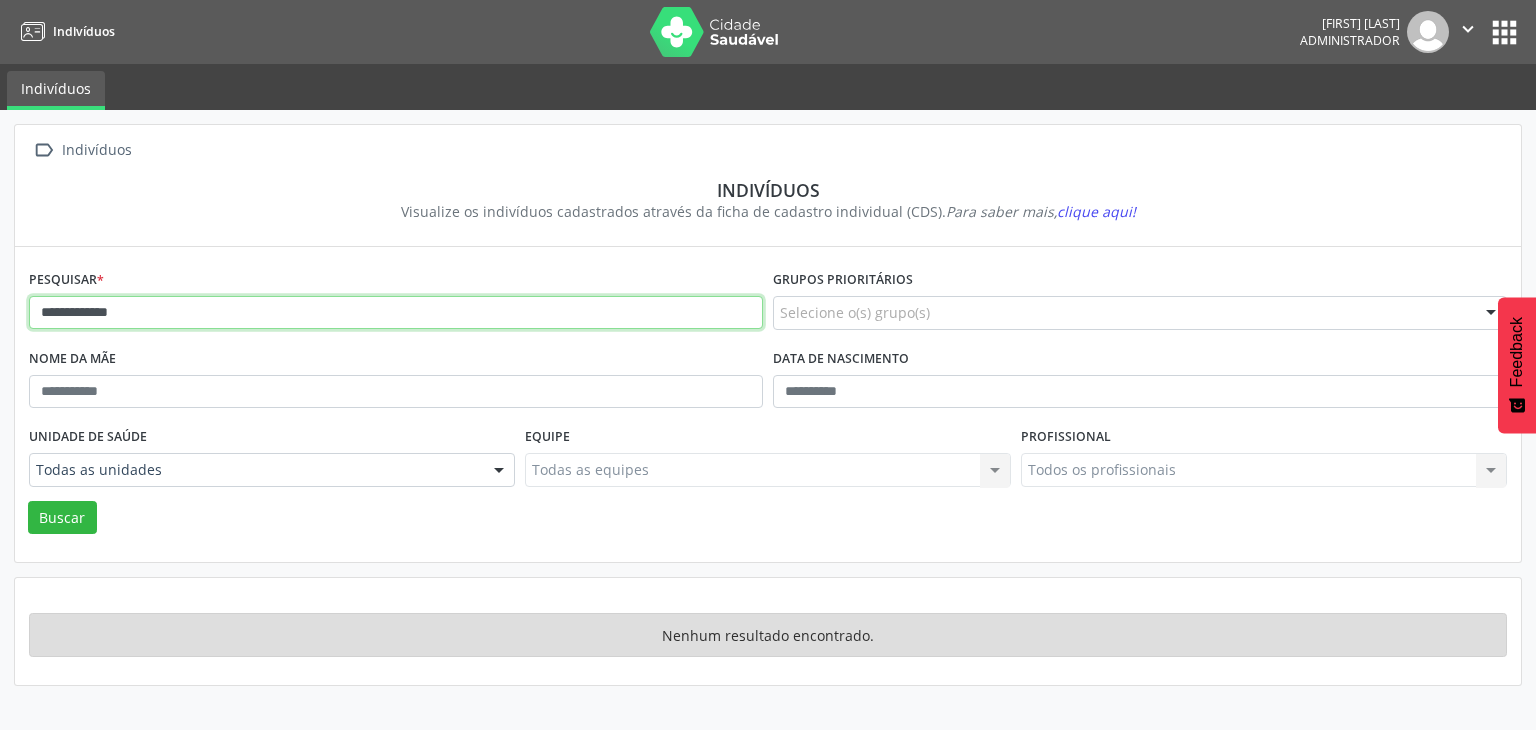 click on "**********" at bounding box center [396, 313] 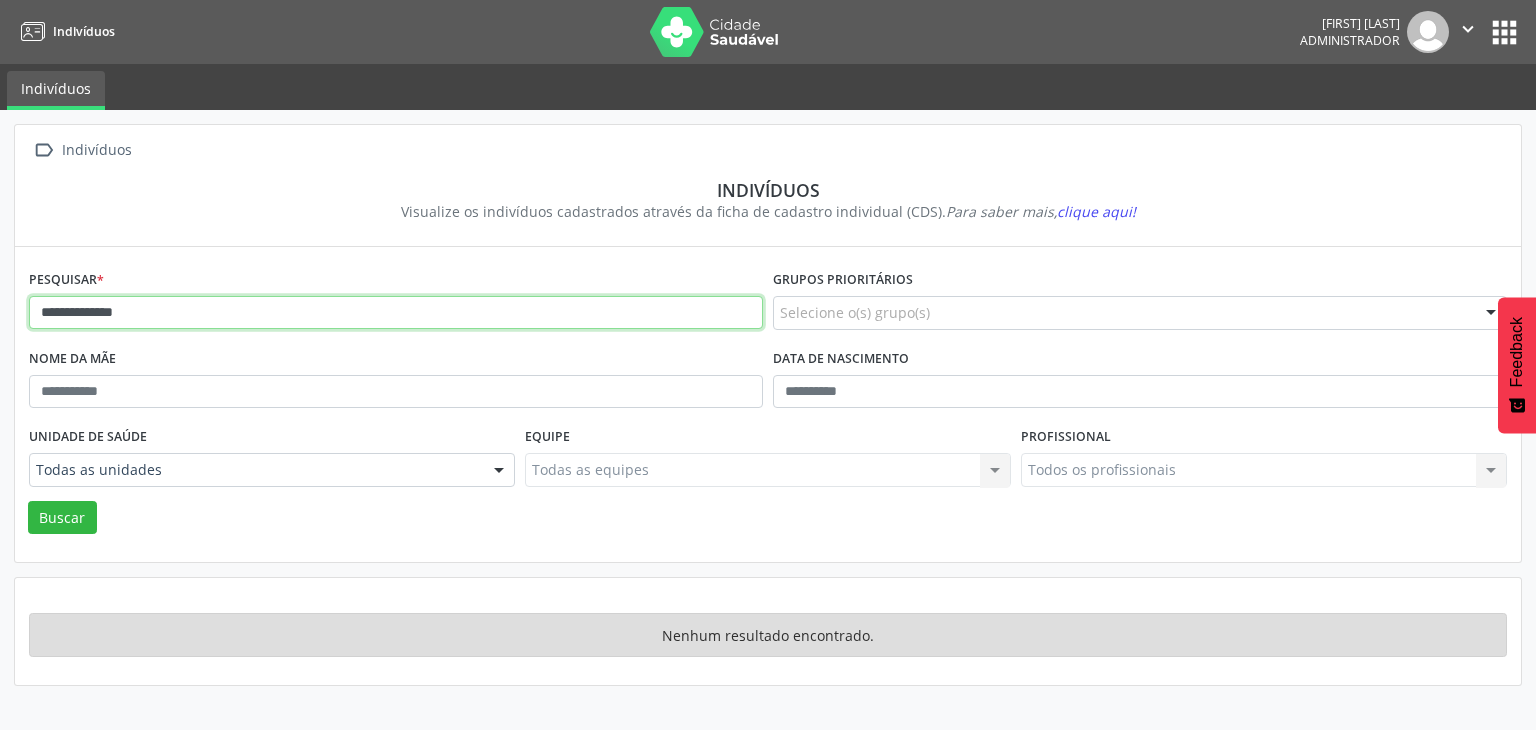 type on "**********" 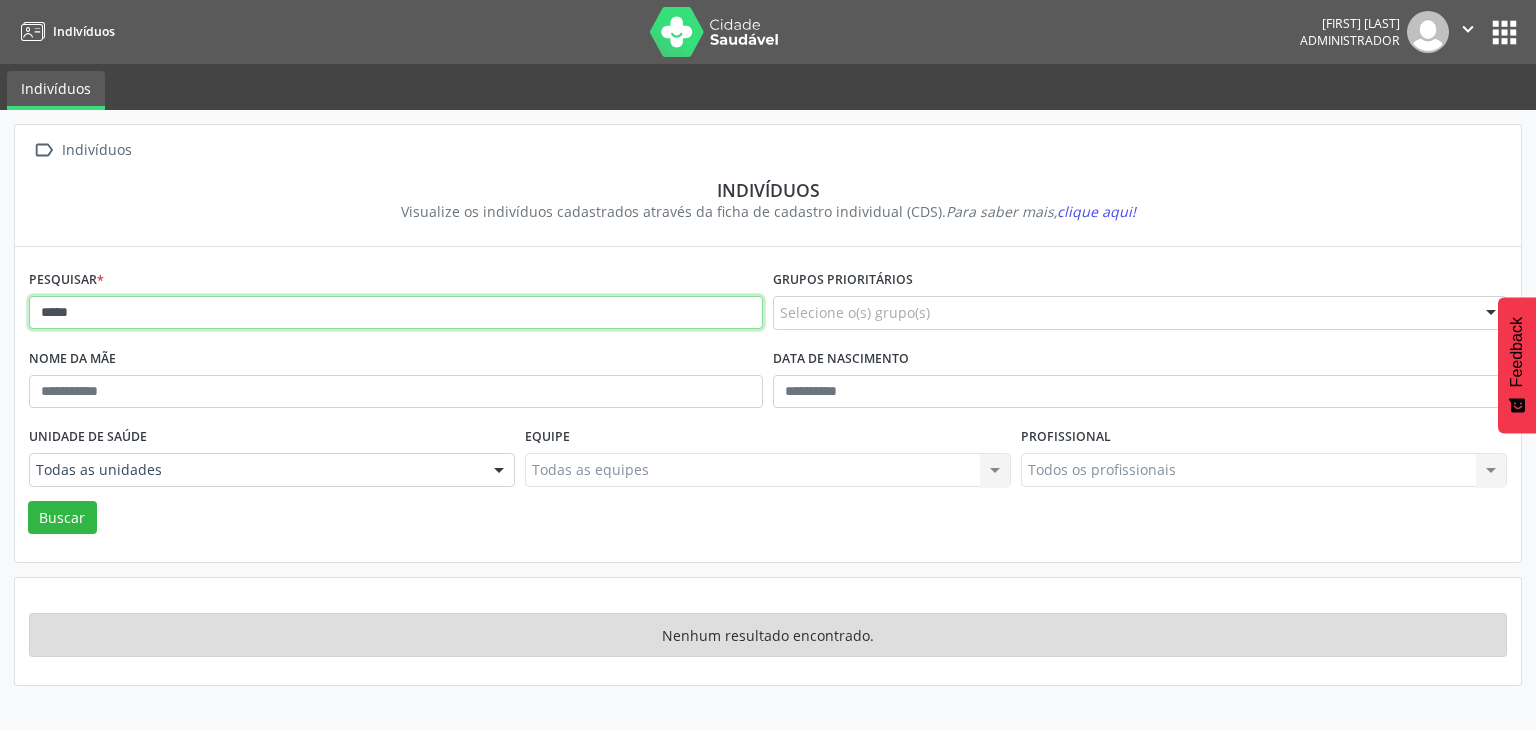 click on "Buscar" at bounding box center [62, 518] 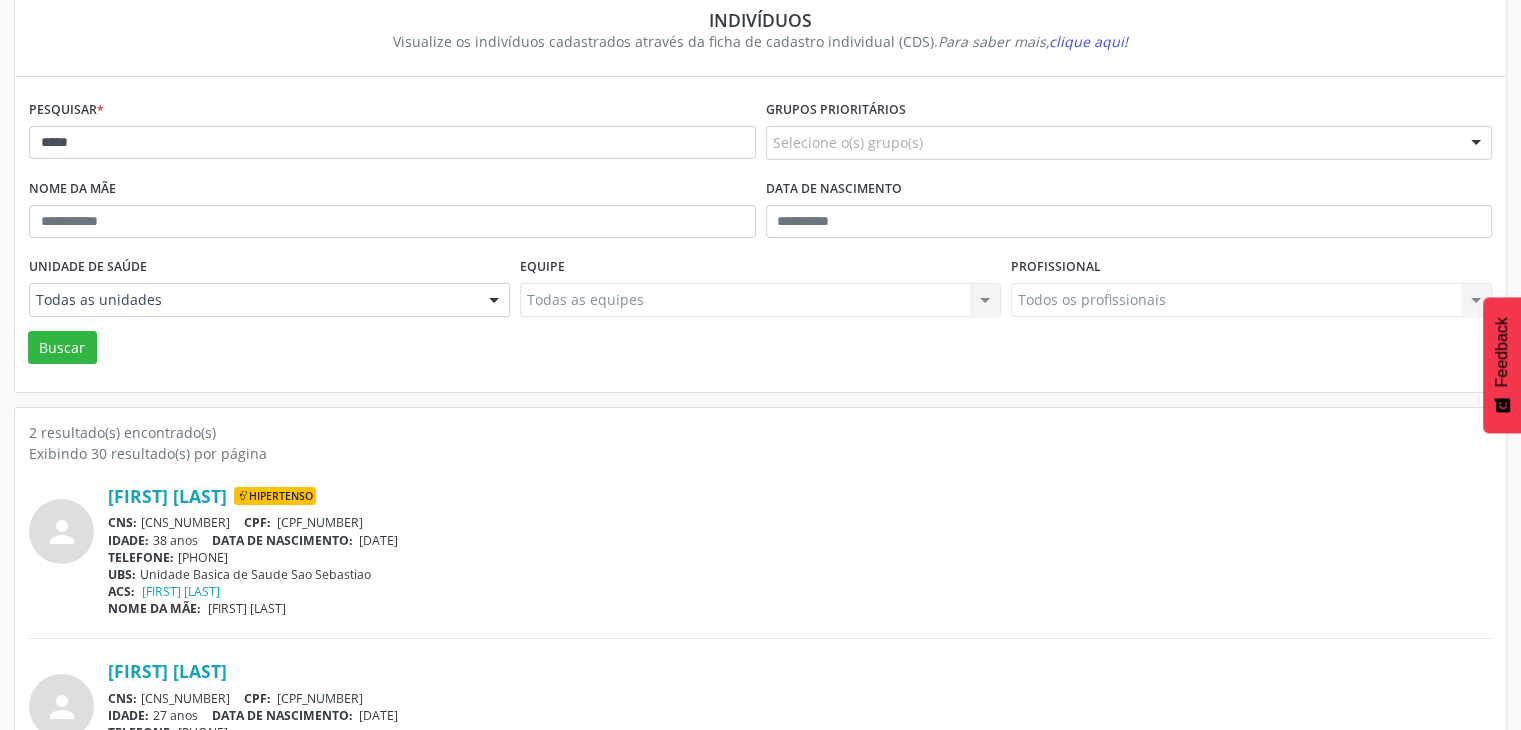 scroll, scrollTop: 260, scrollLeft: 0, axis: vertical 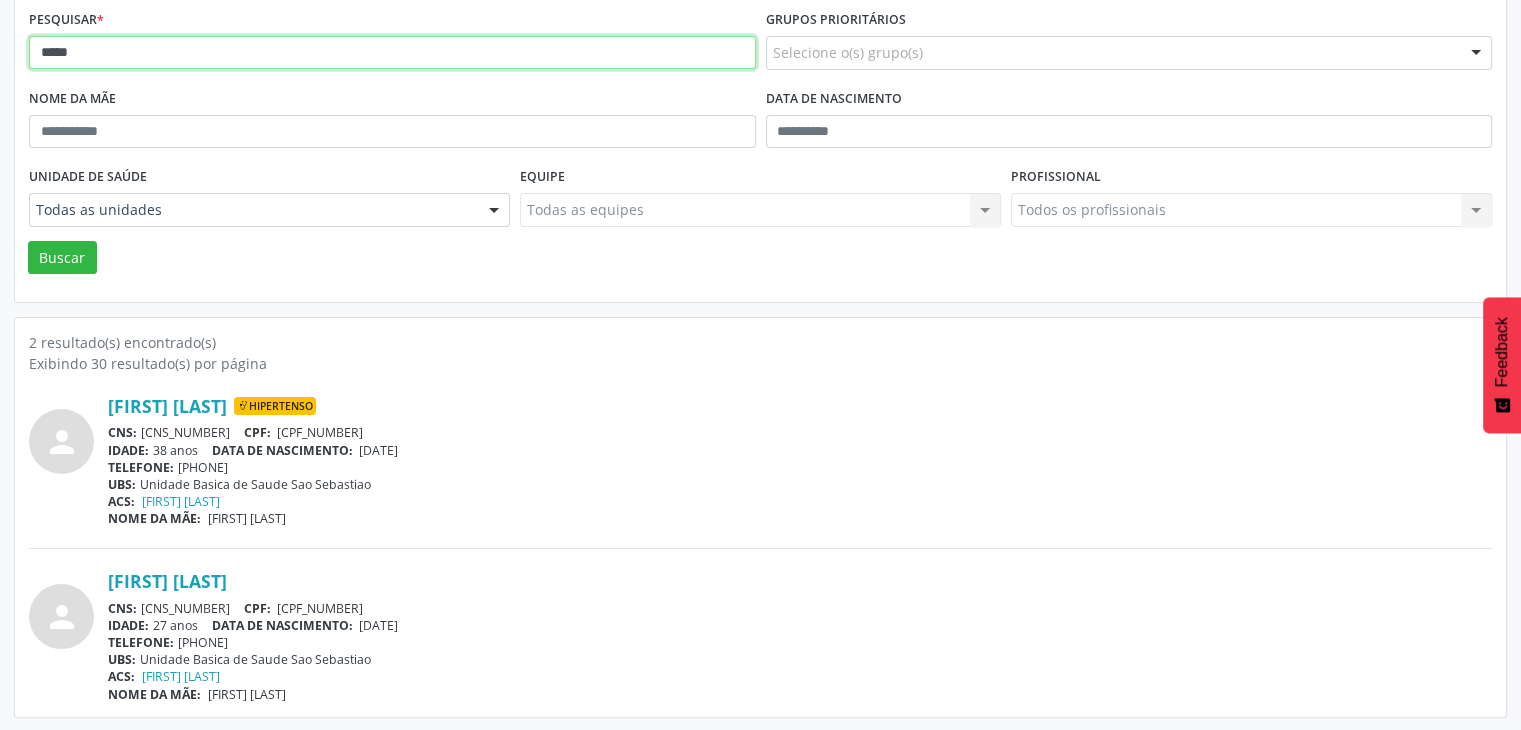 click on "*****" at bounding box center [392, 53] 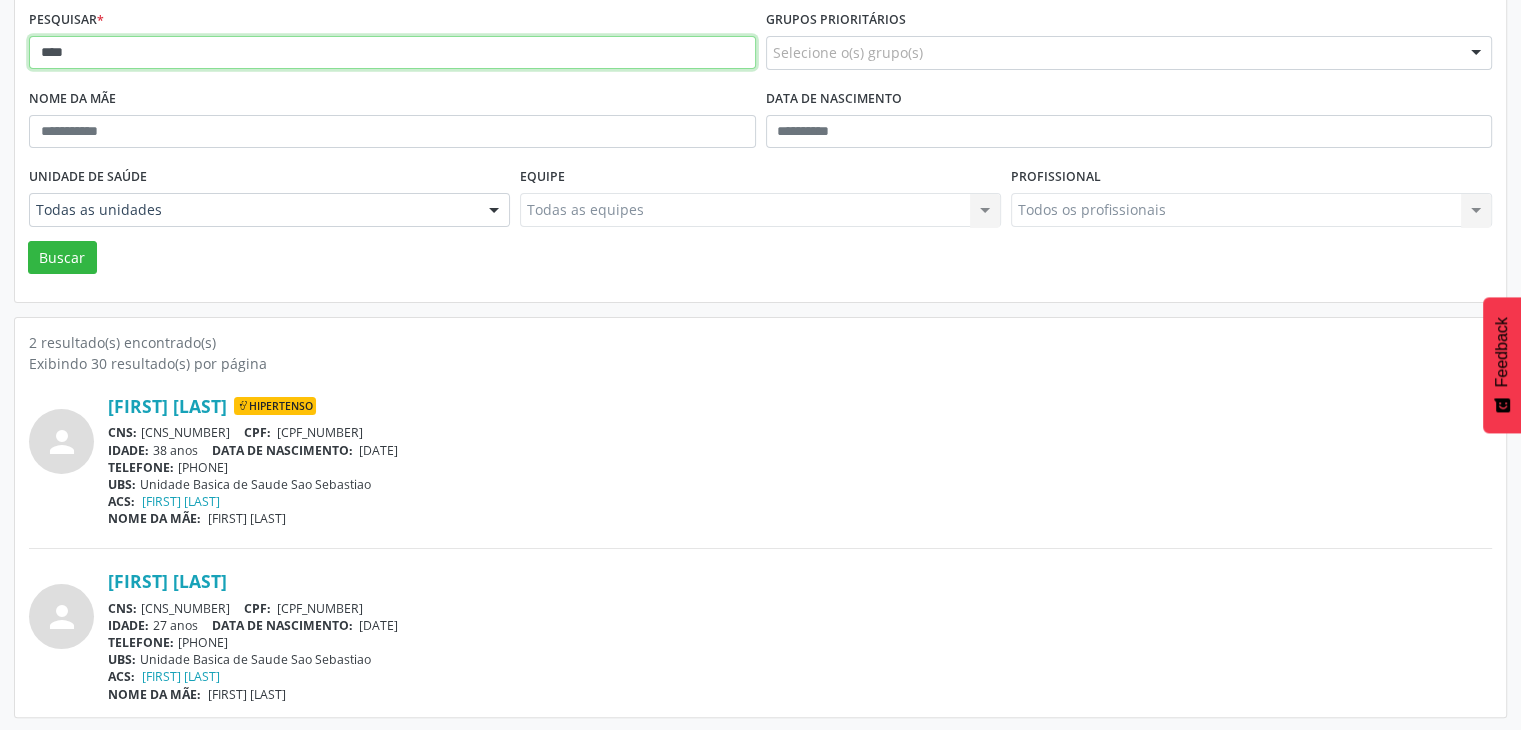 type on "****" 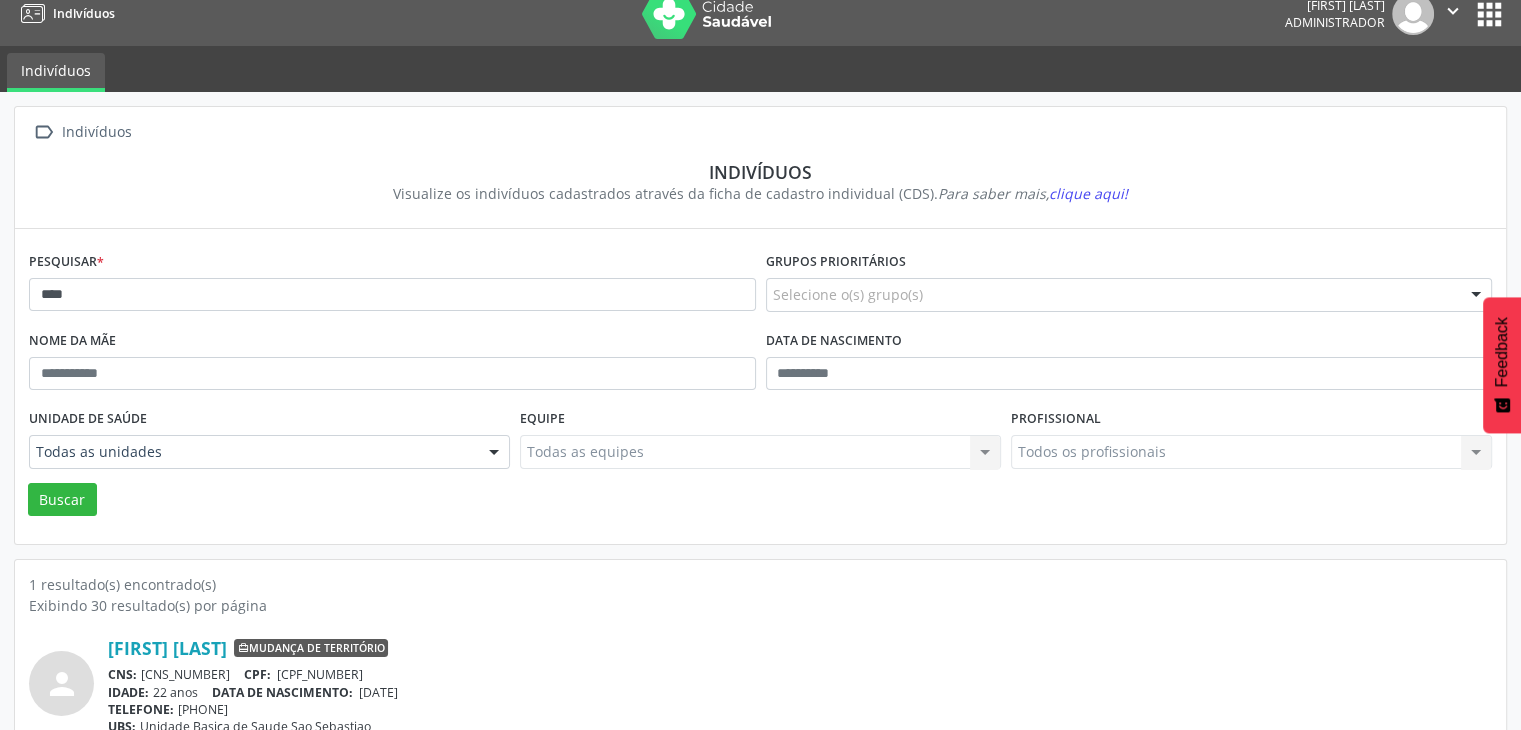 scroll, scrollTop: 0, scrollLeft: 0, axis: both 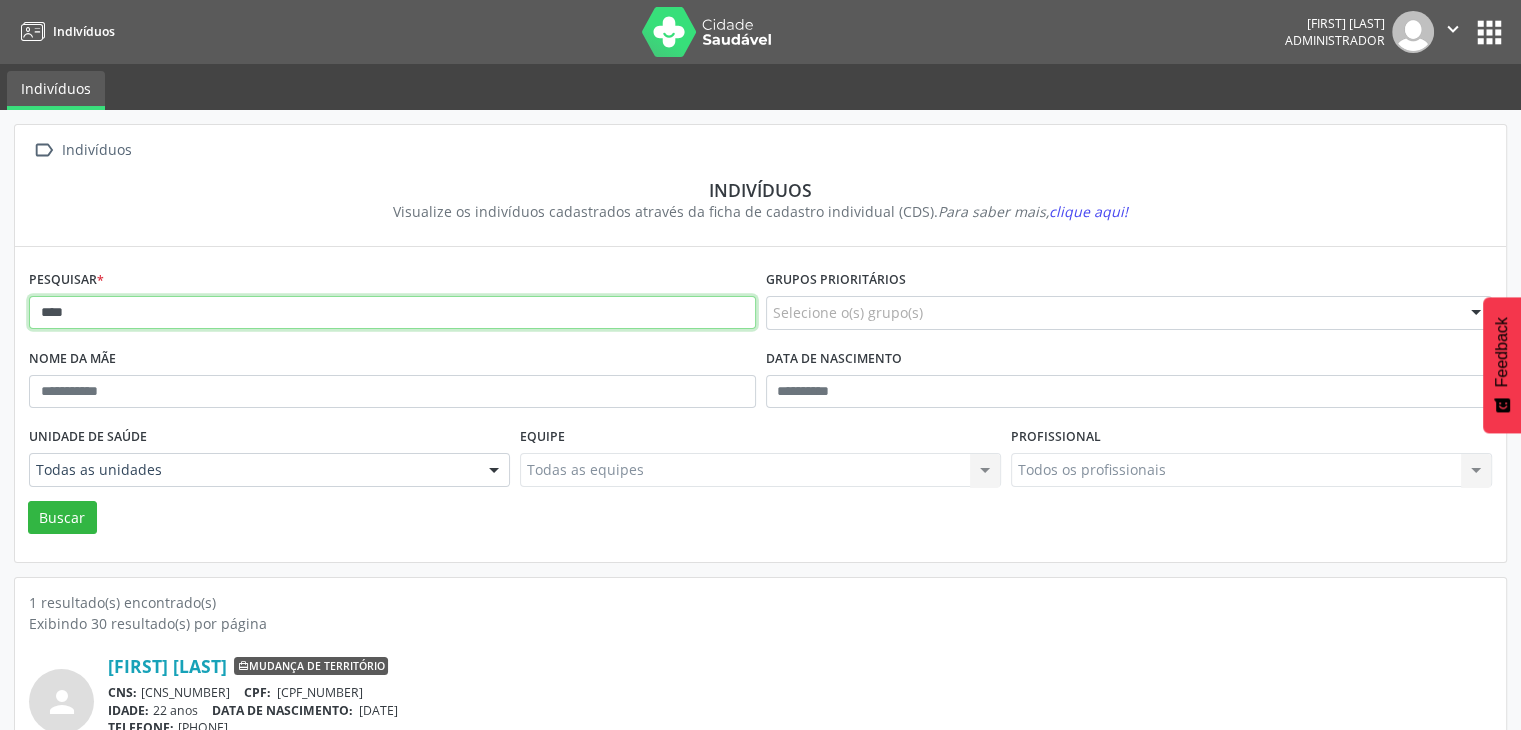 click on "****" at bounding box center [392, 313] 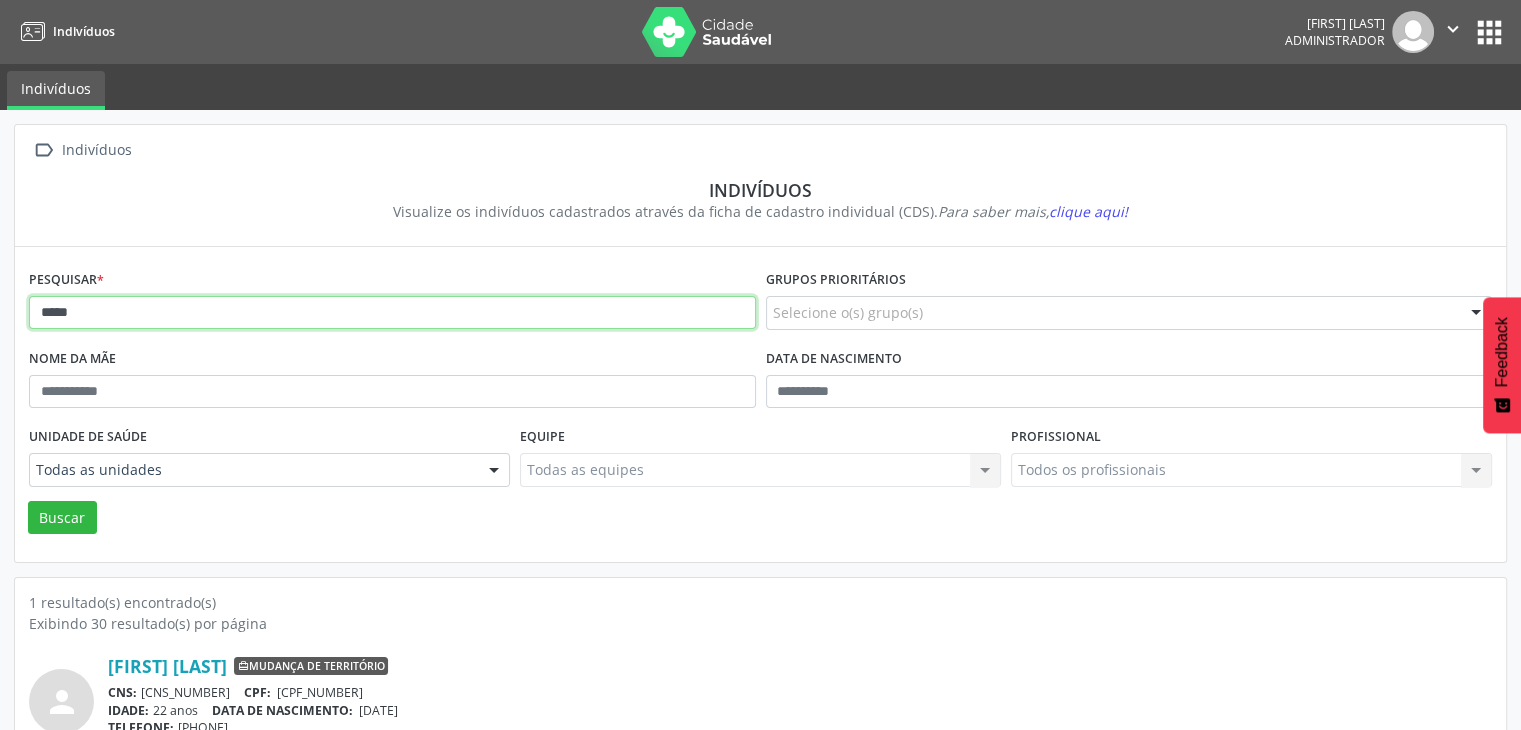 type on "****" 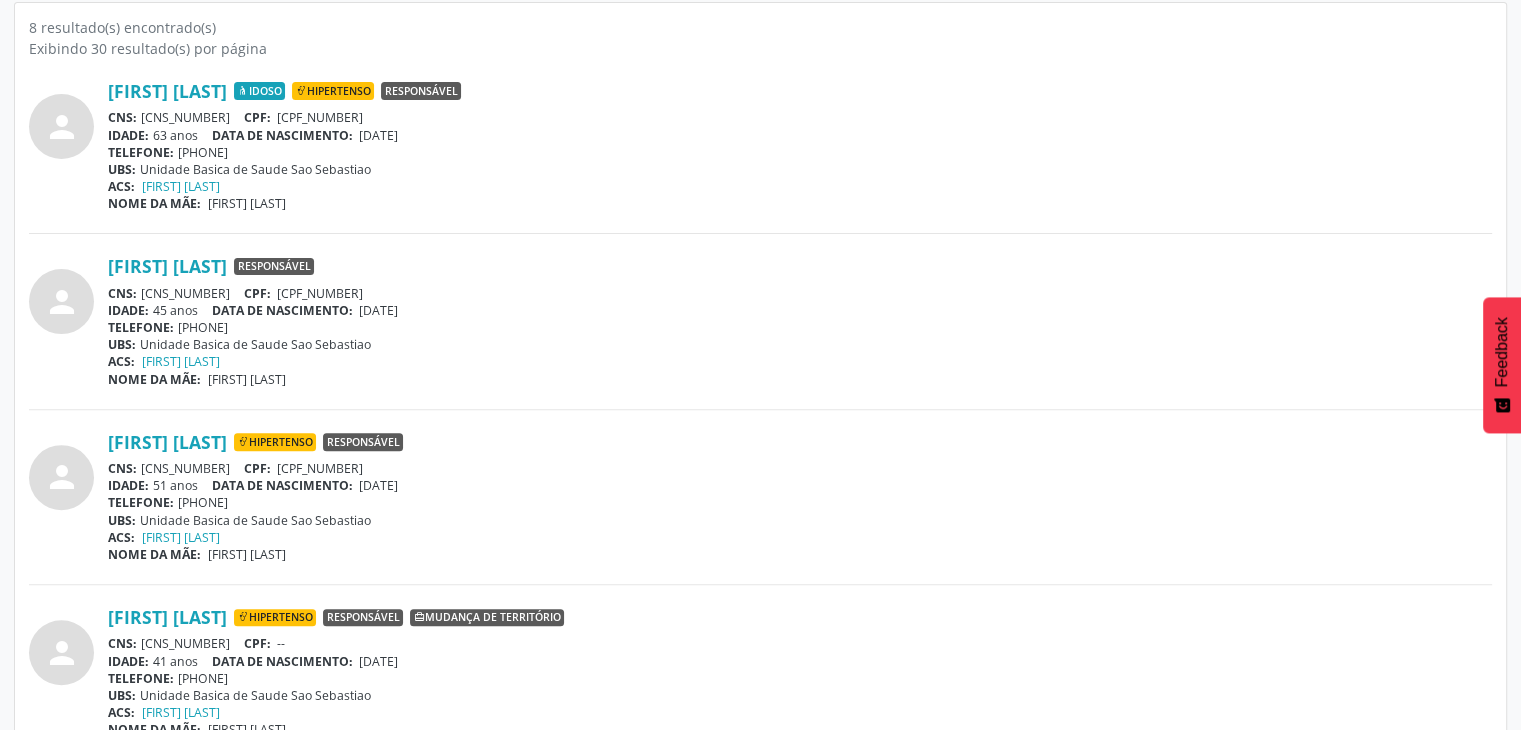 scroll, scrollTop: 500, scrollLeft: 0, axis: vertical 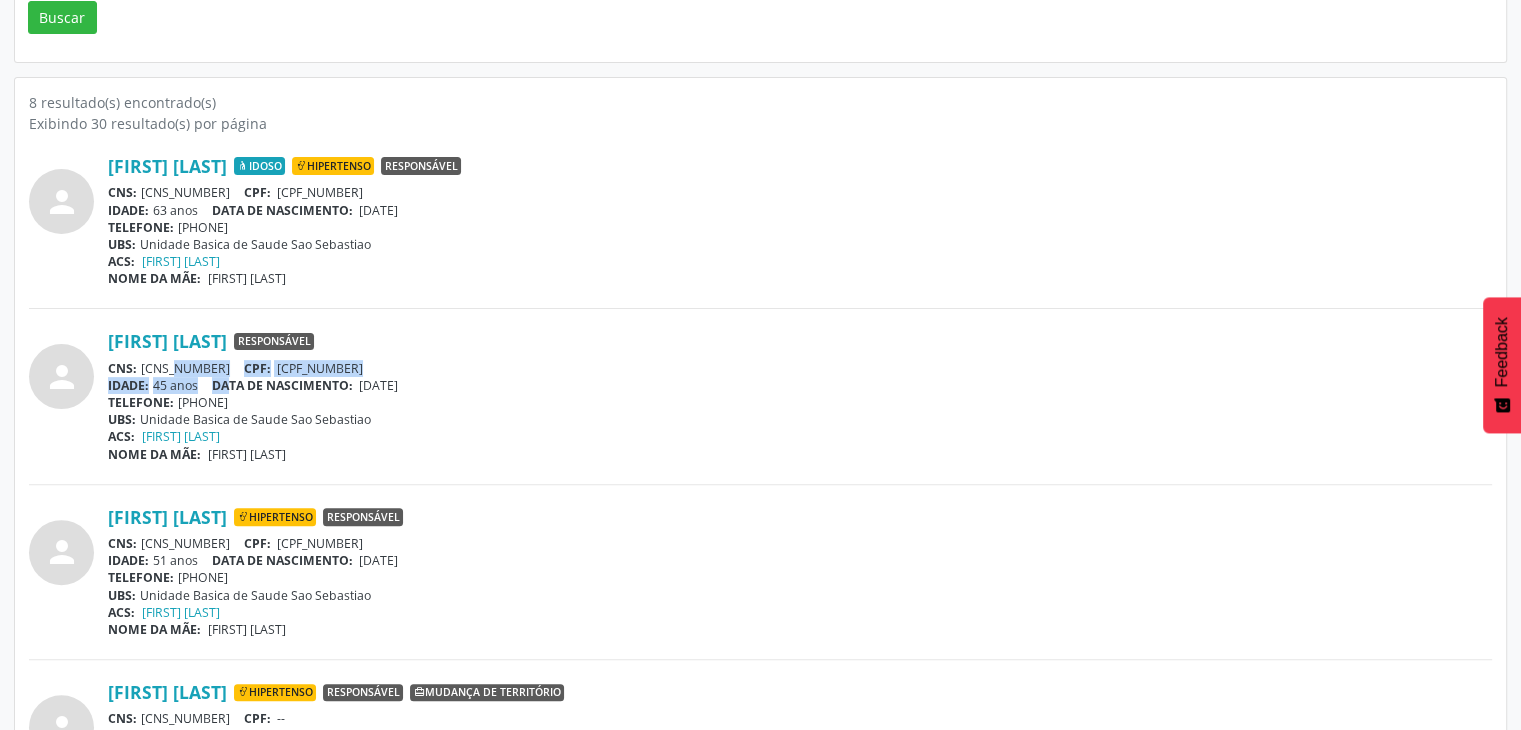 drag, startPoint x: 182, startPoint y: 377, endPoint x: 232, endPoint y: 377, distance: 50 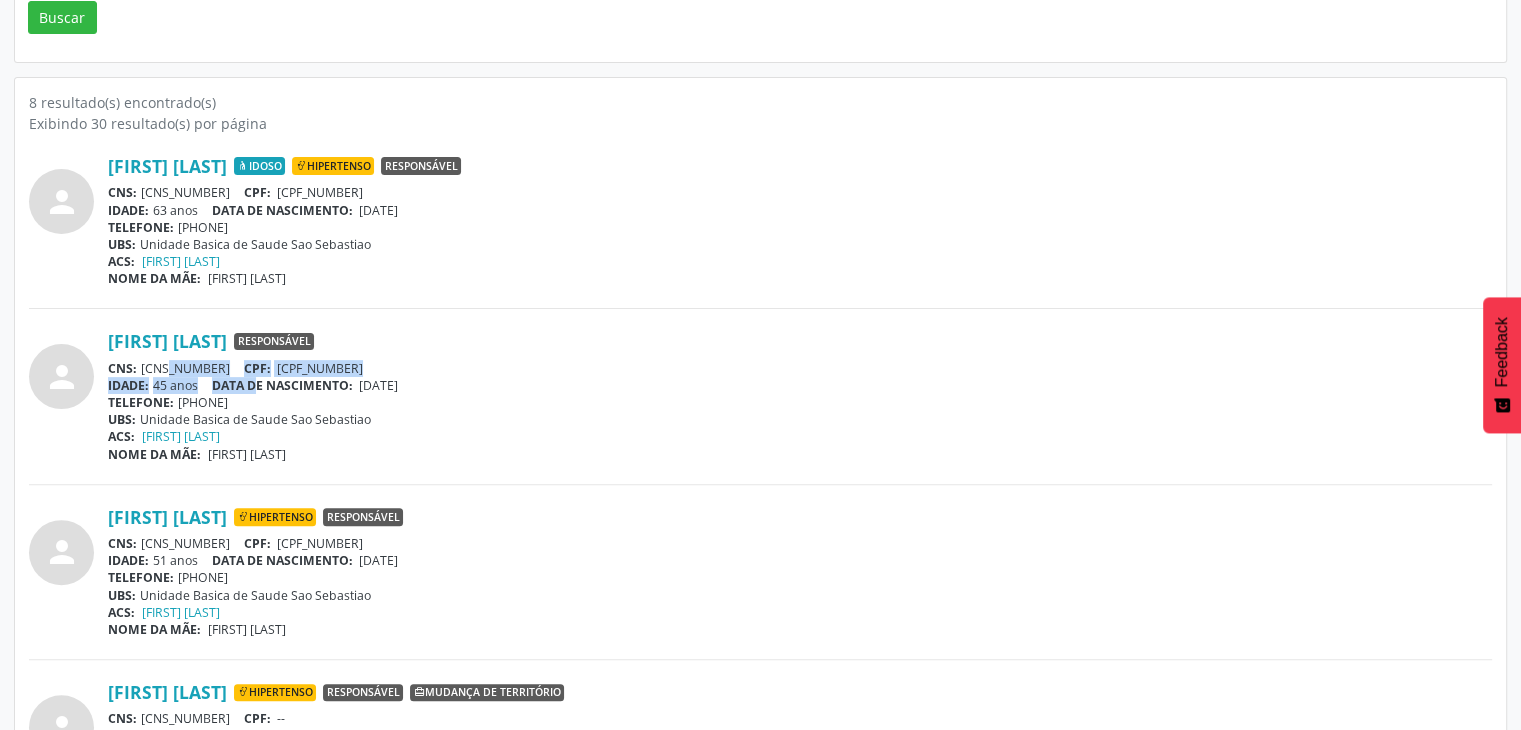 drag, startPoint x: 139, startPoint y: 365, endPoint x: 260, endPoint y: 377, distance: 121.59358 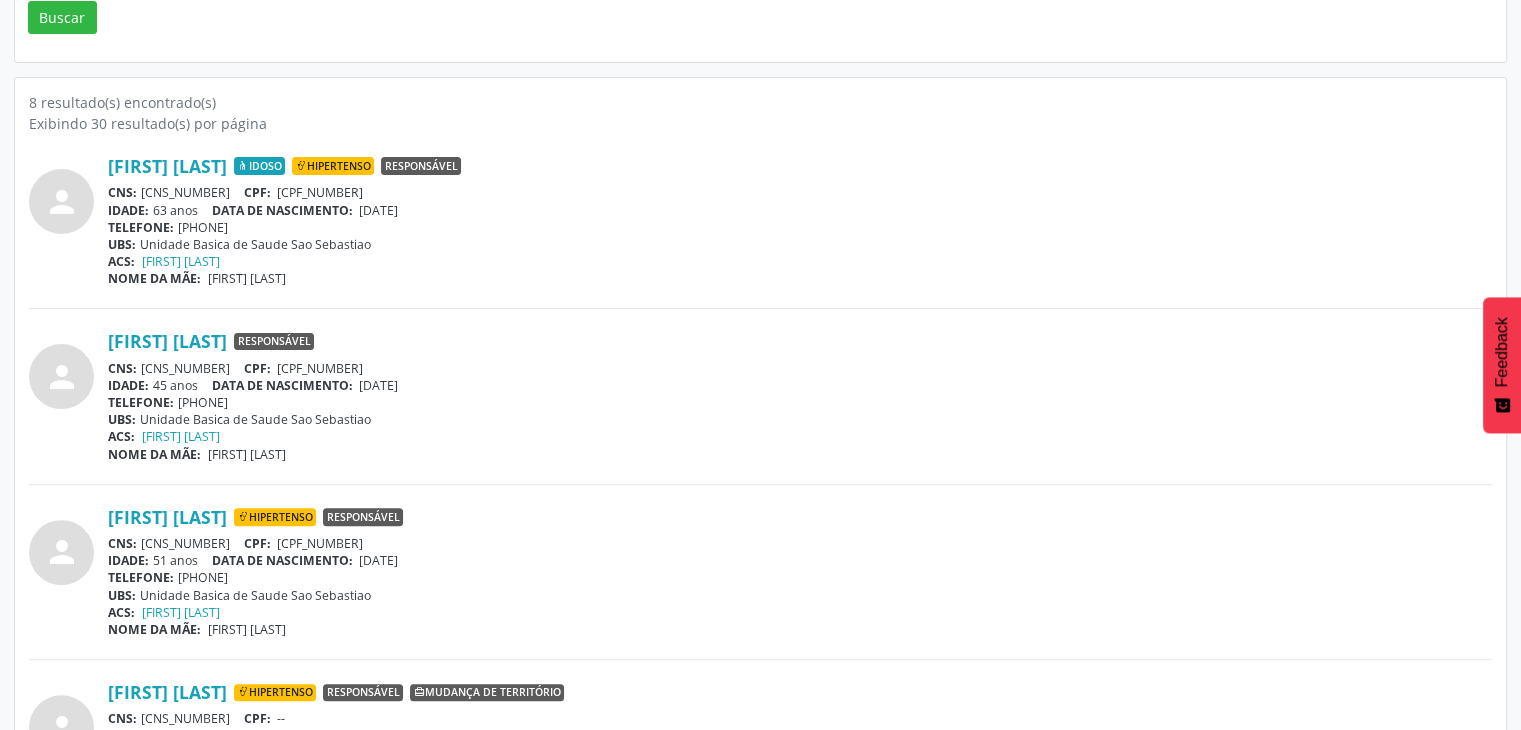drag, startPoint x: 152, startPoint y: 363, endPoint x: 265, endPoint y: 365, distance: 113.0177 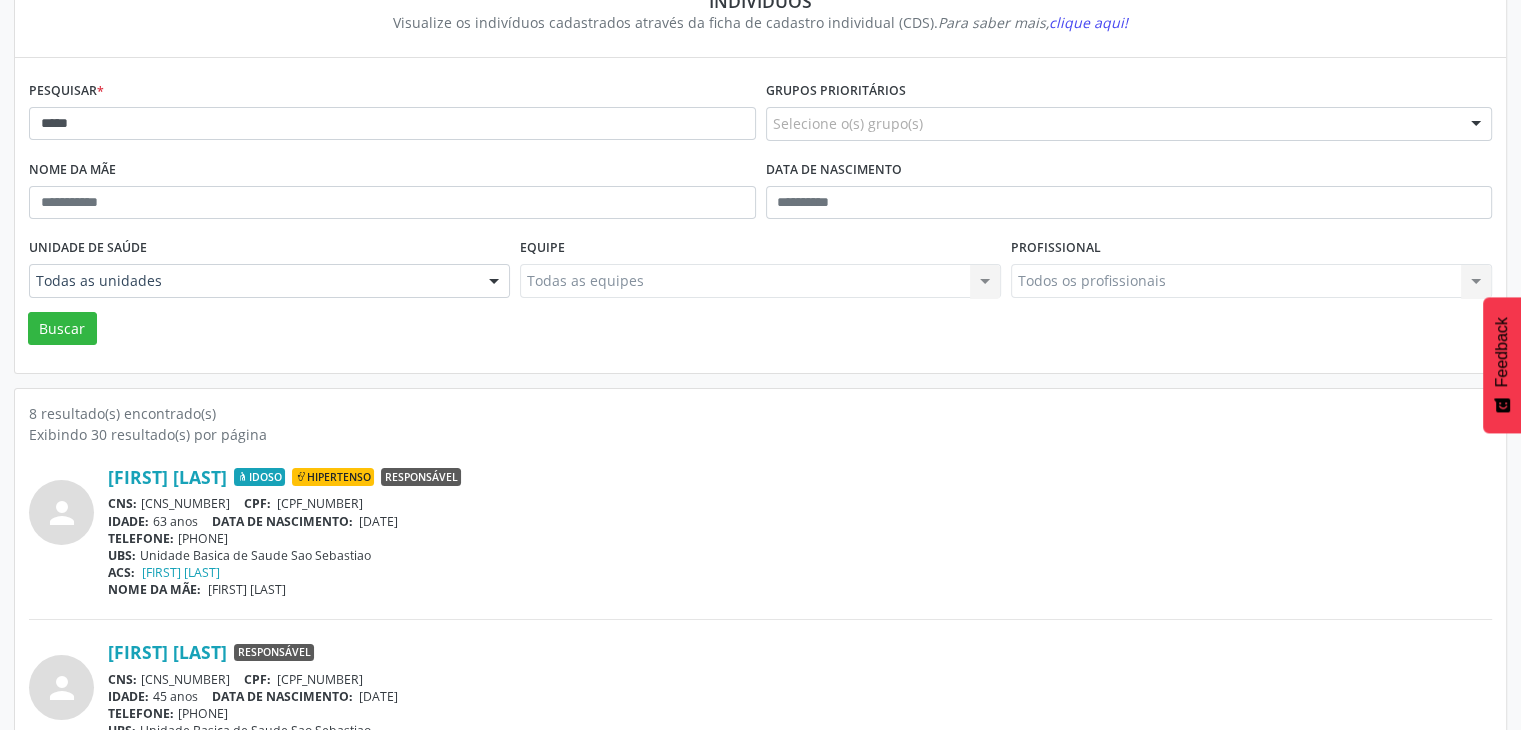 scroll, scrollTop: 0, scrollLeft: 0, axis: both 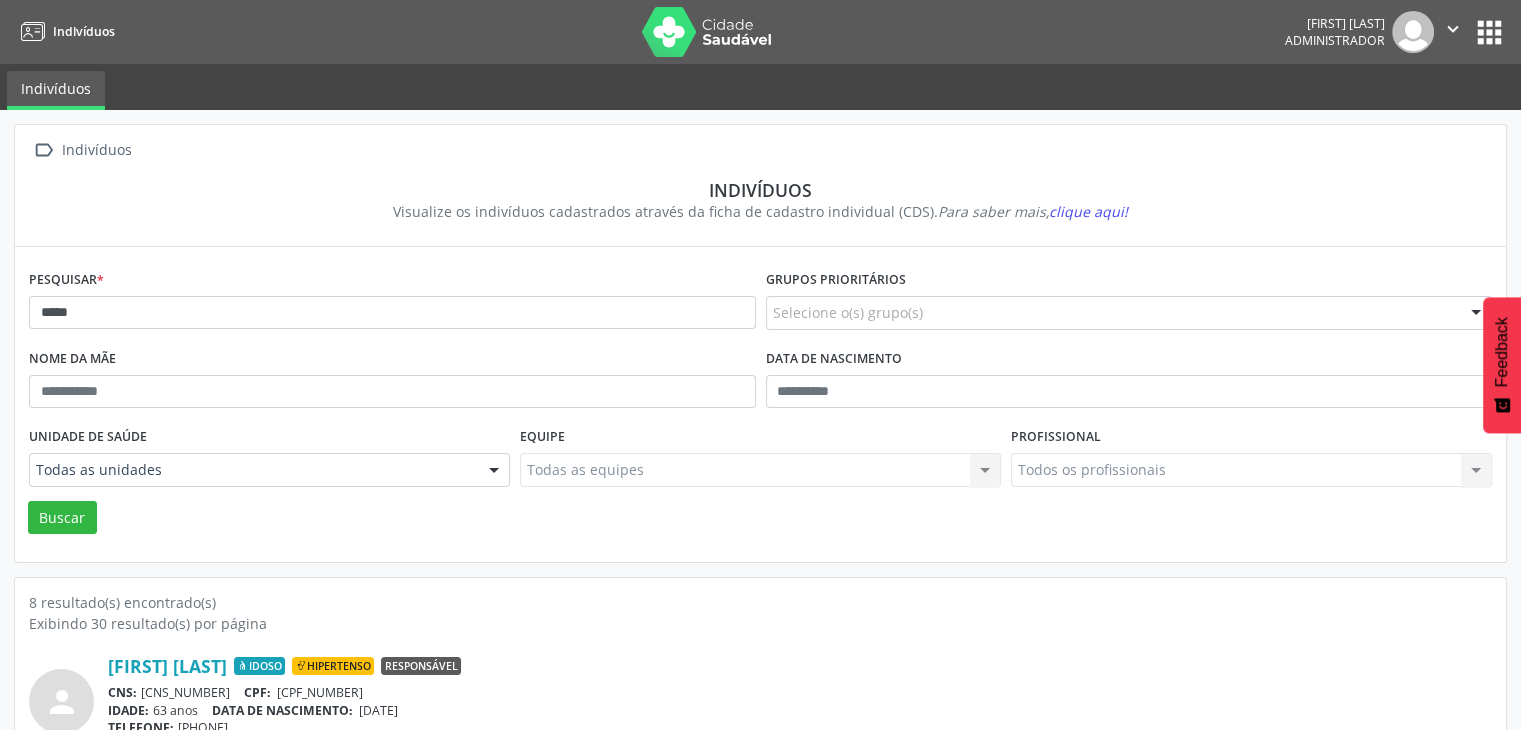 click on "Pesquisar
*
****" at bounding box center [392, 304] 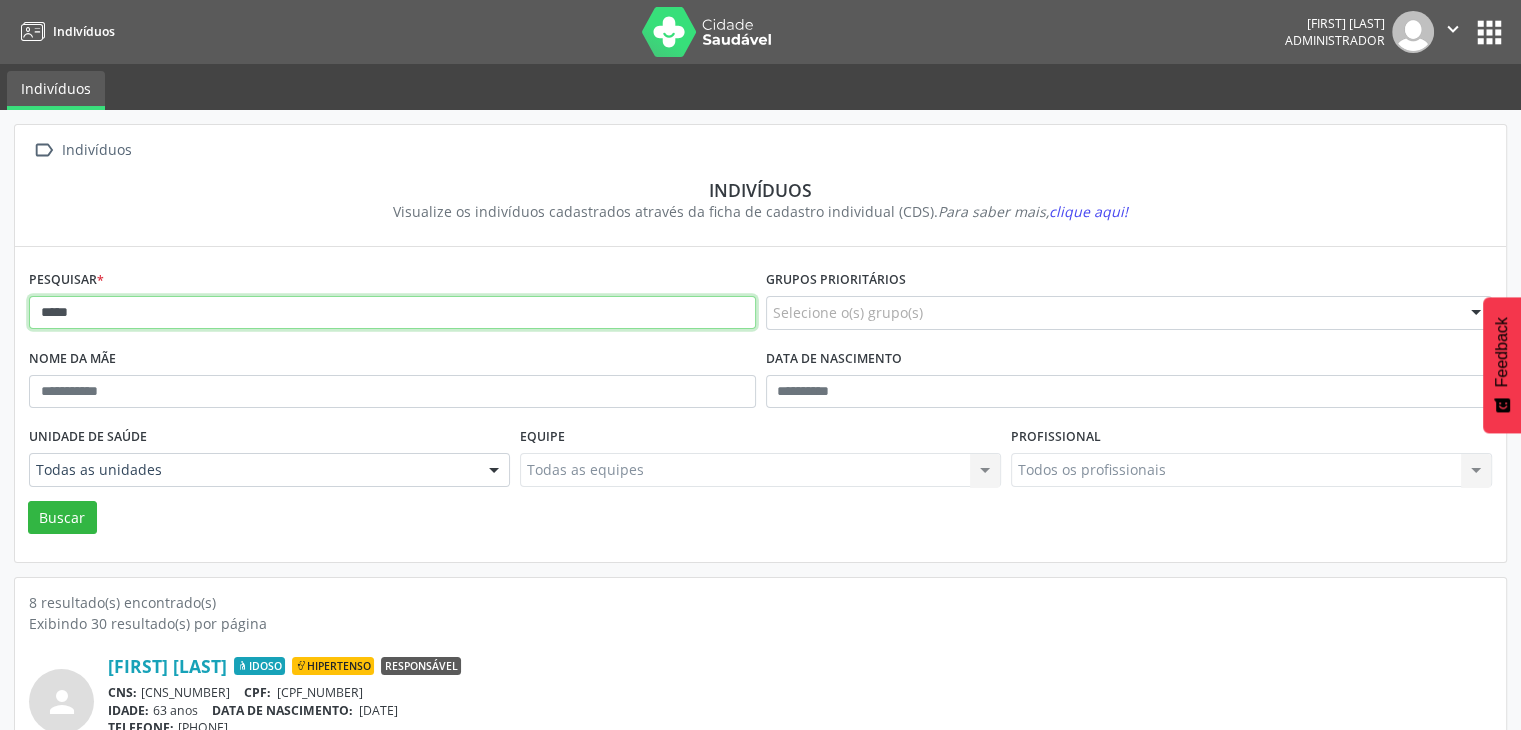 click on "****" at bounding box center [392, 313] 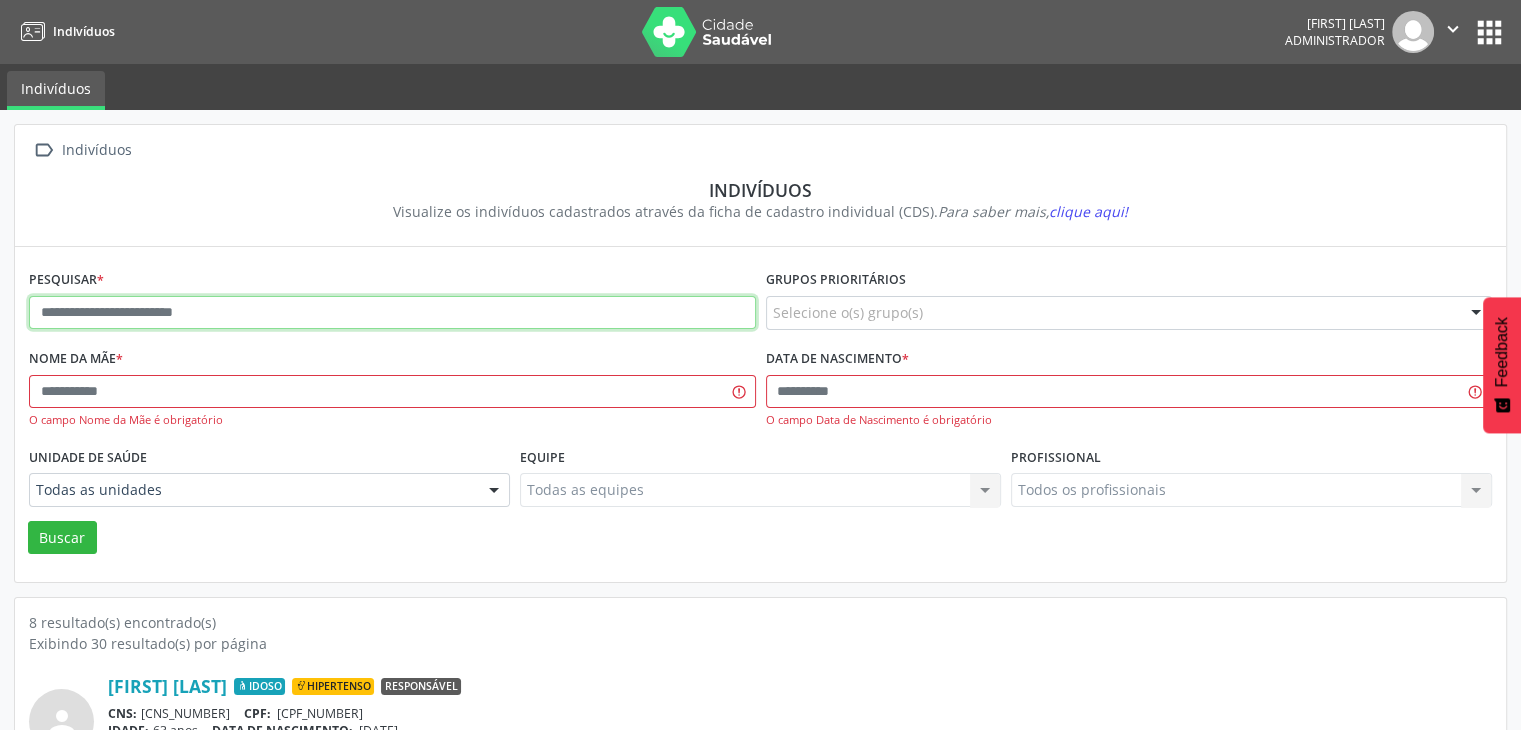 type 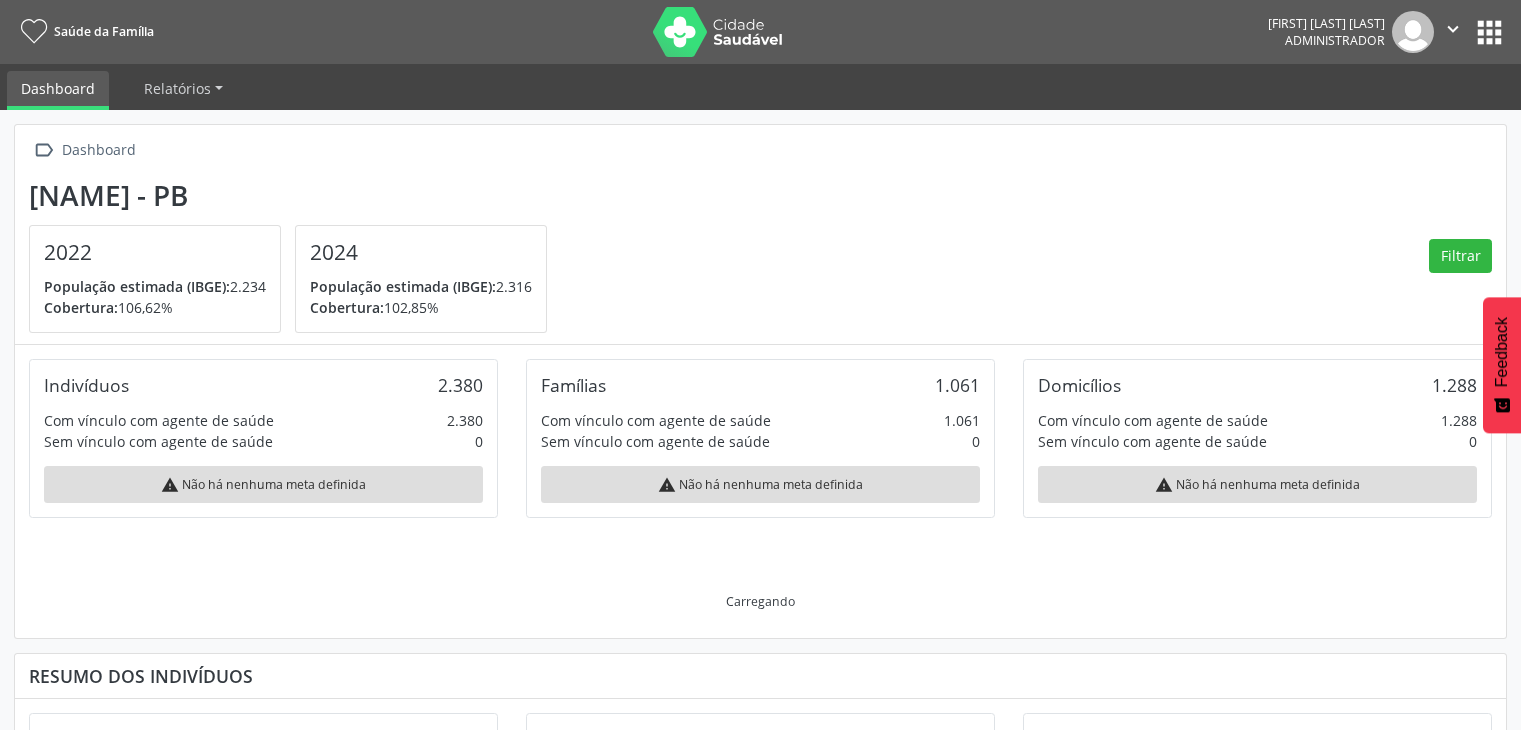 scroll, scrollTop: 0, scrollLeft: 0, axis: both 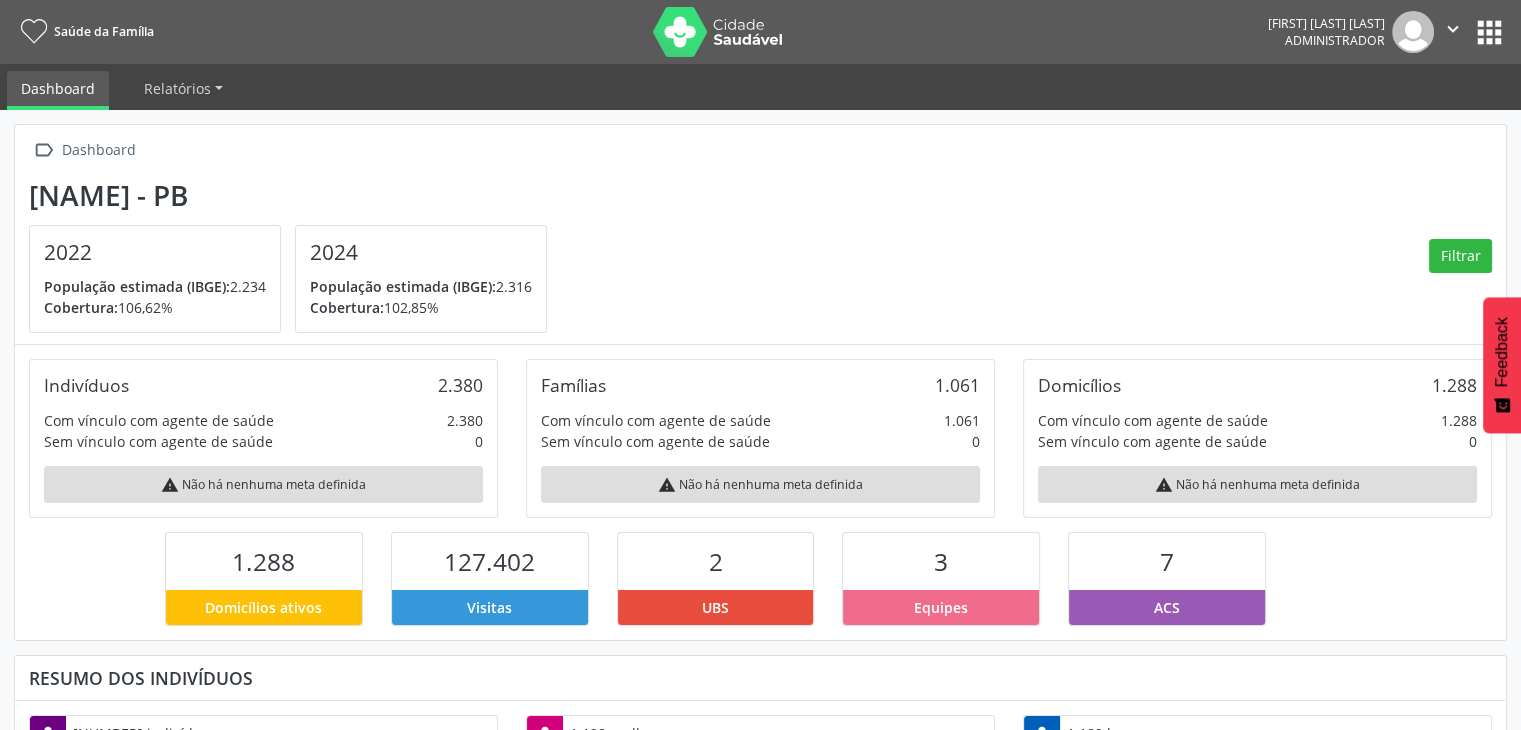 click on "apps" at bounding box center (1489, 32) 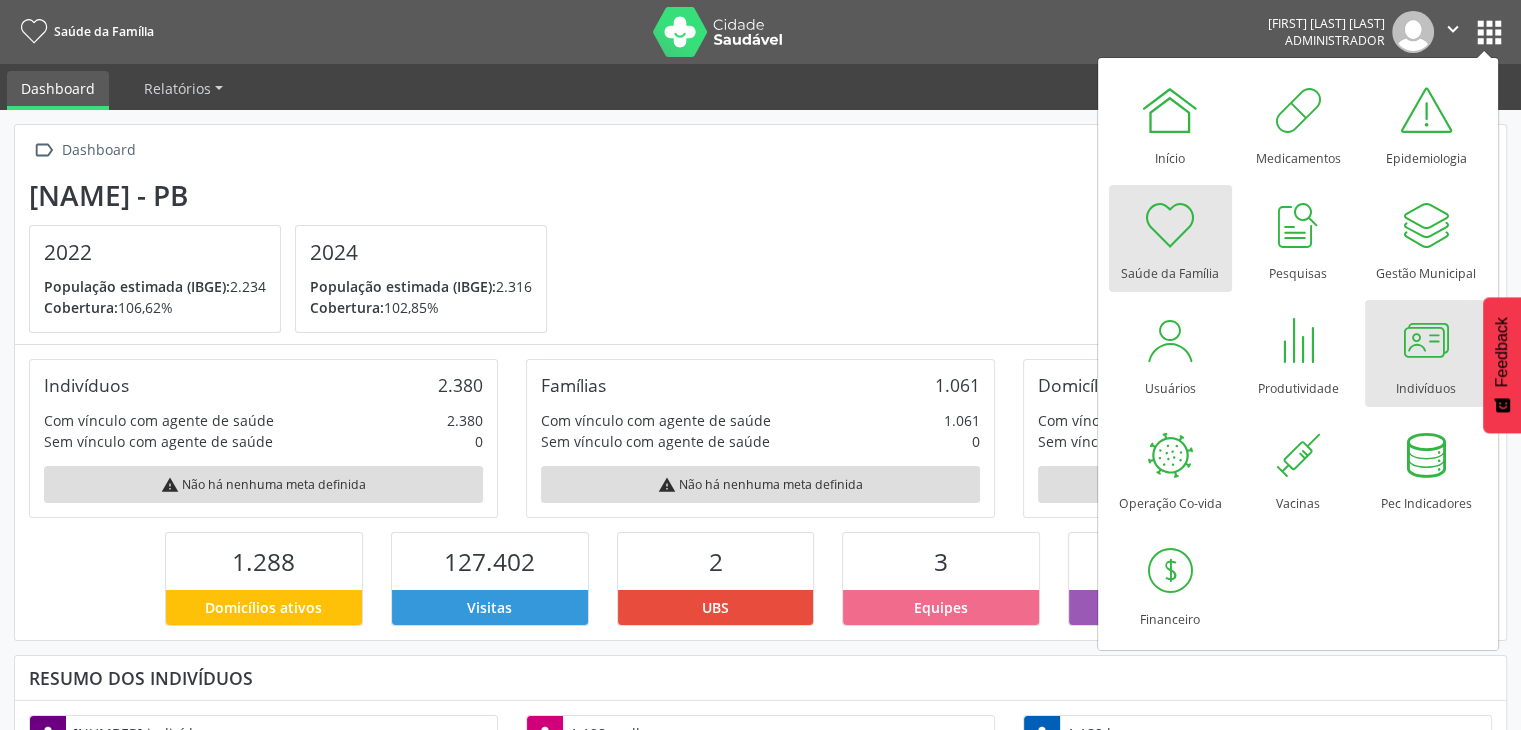 click at bounding box center [1426, 340] 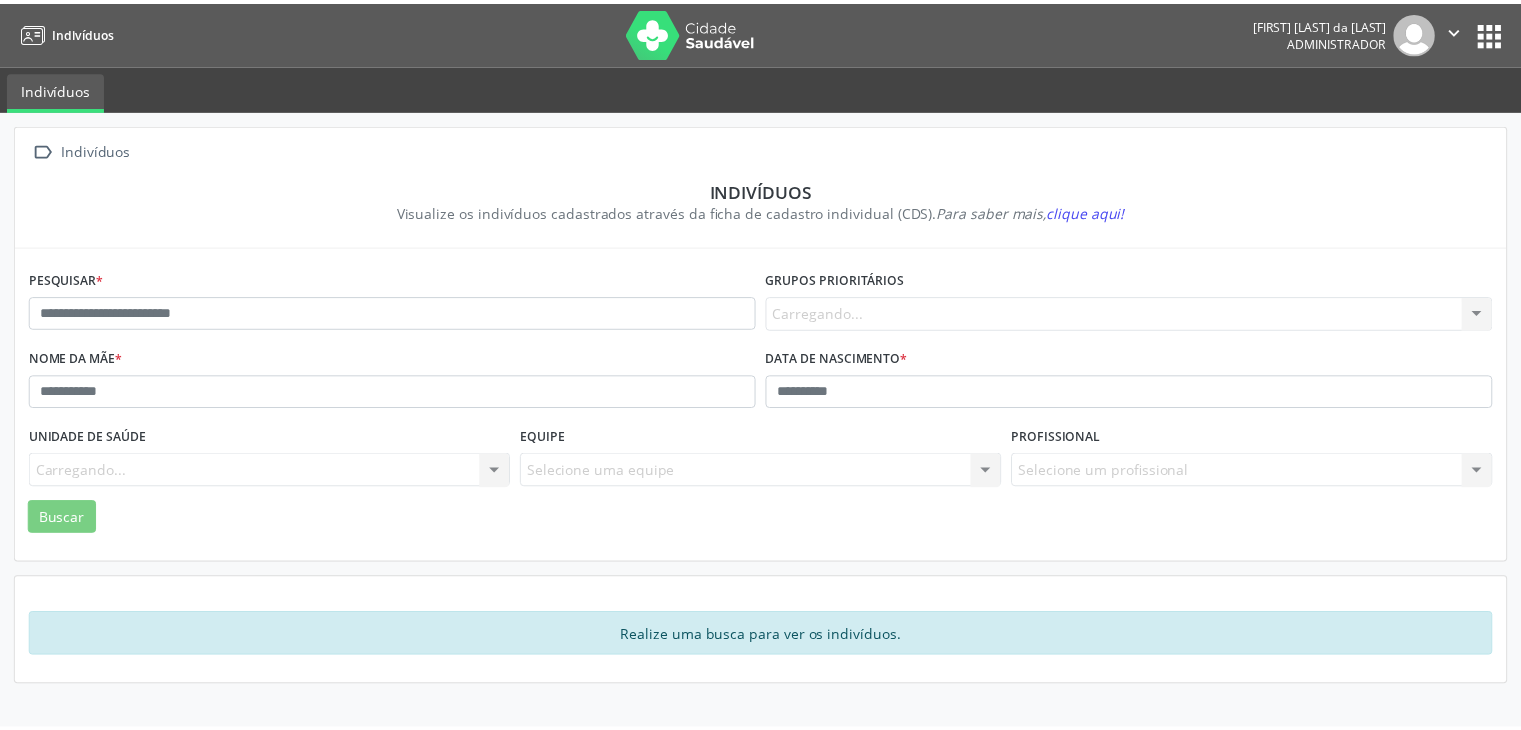 scroll, scrollTop: 0, scrollLeft: 0, axis: both 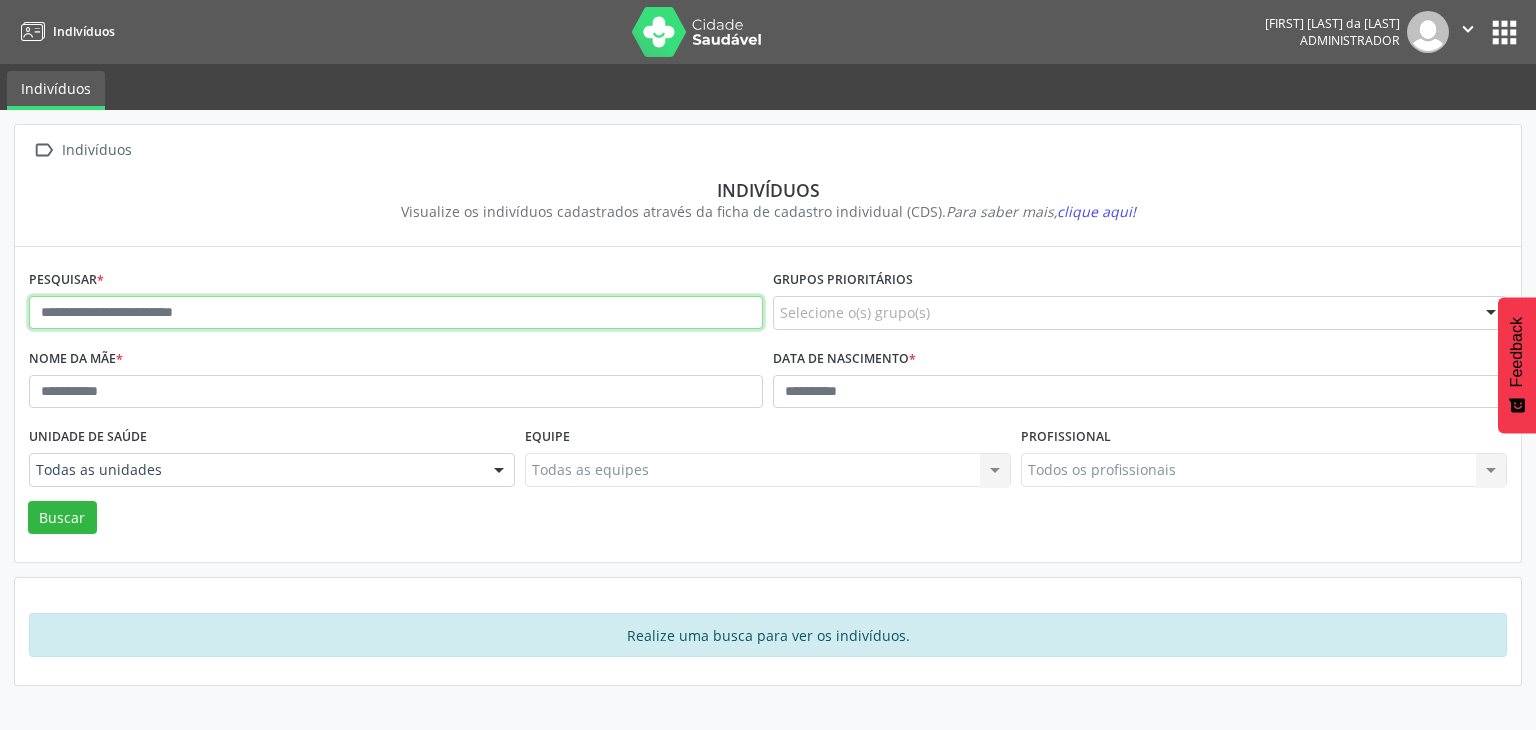 click at bounding box center (396, 313) 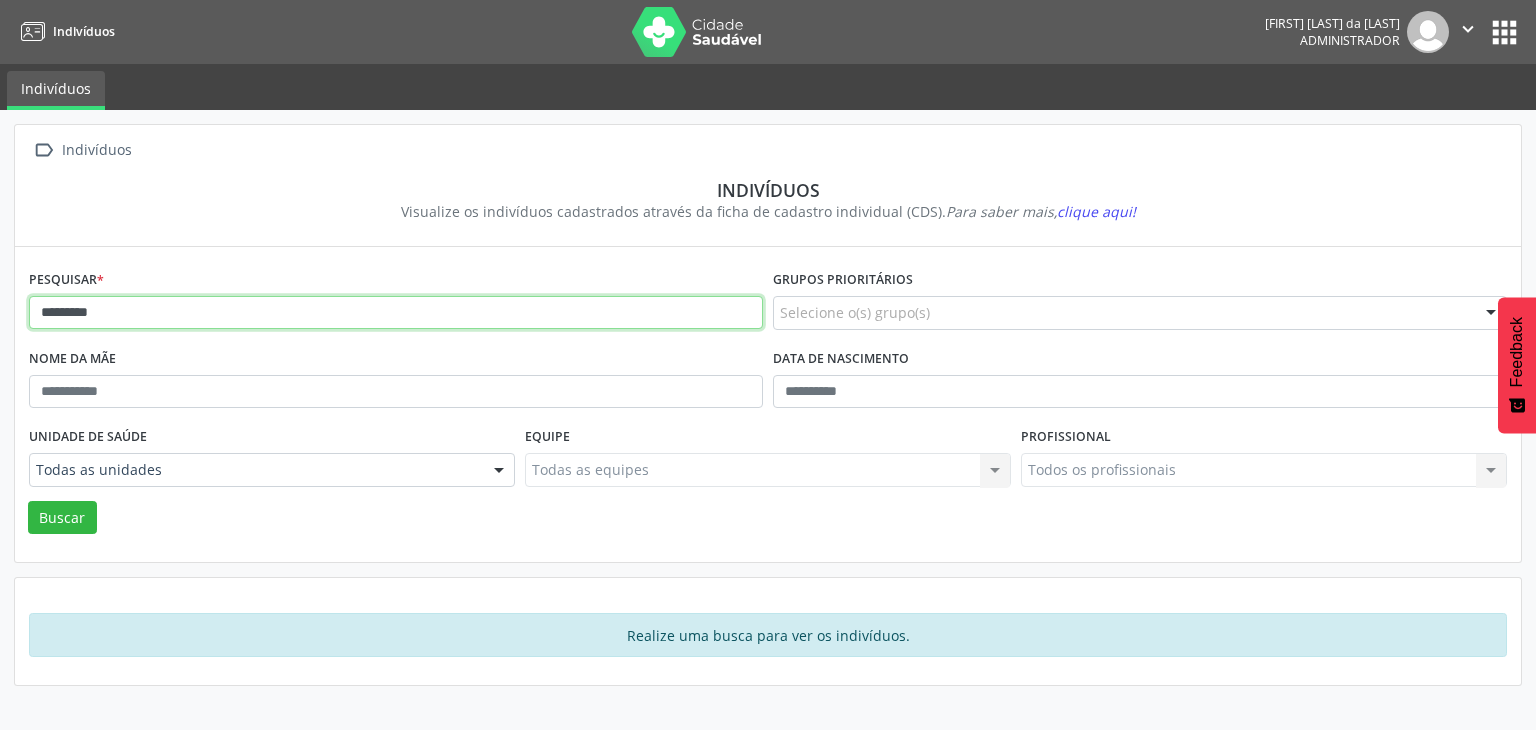 type on "*********" 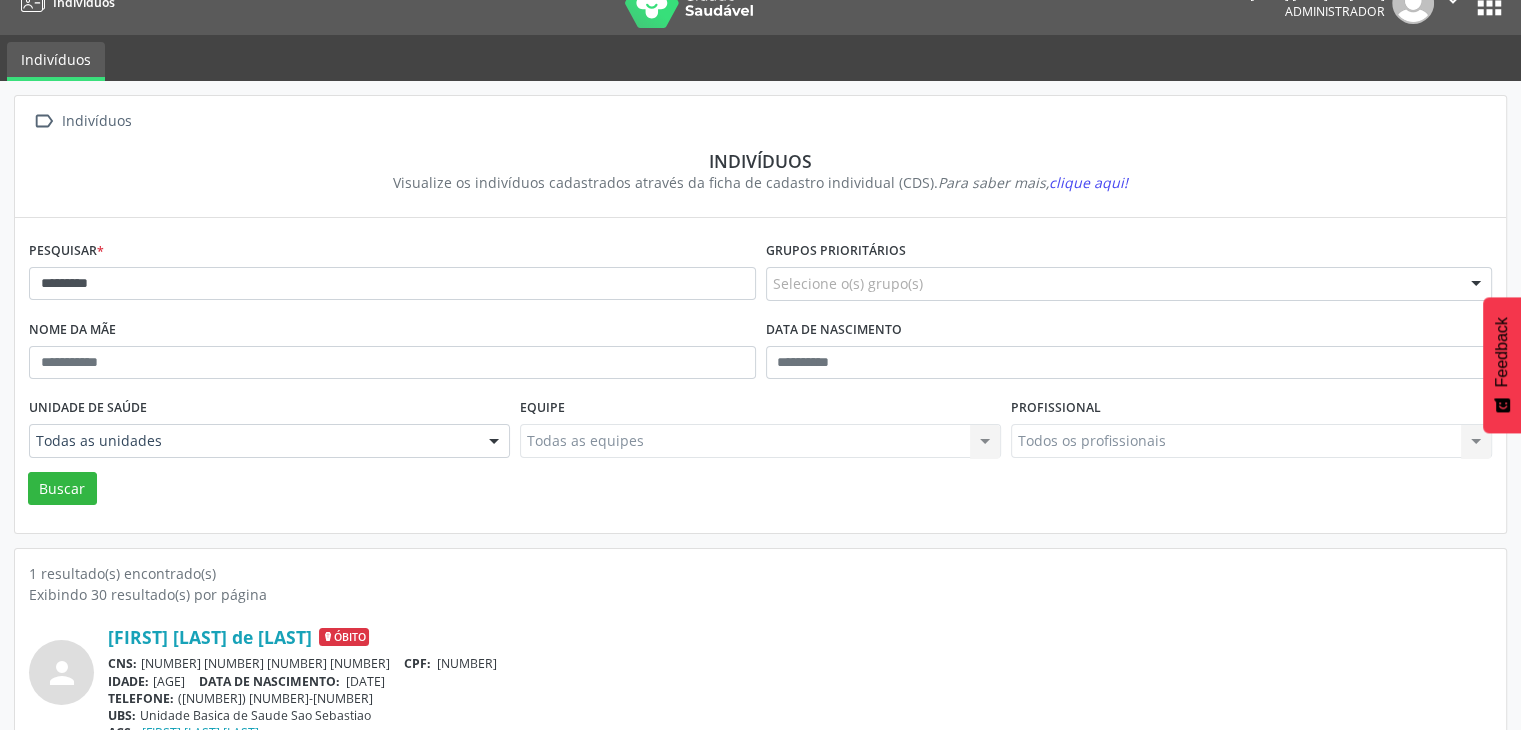 scroll, scrollTop: 0, scrollLeft: 0, axis: both 